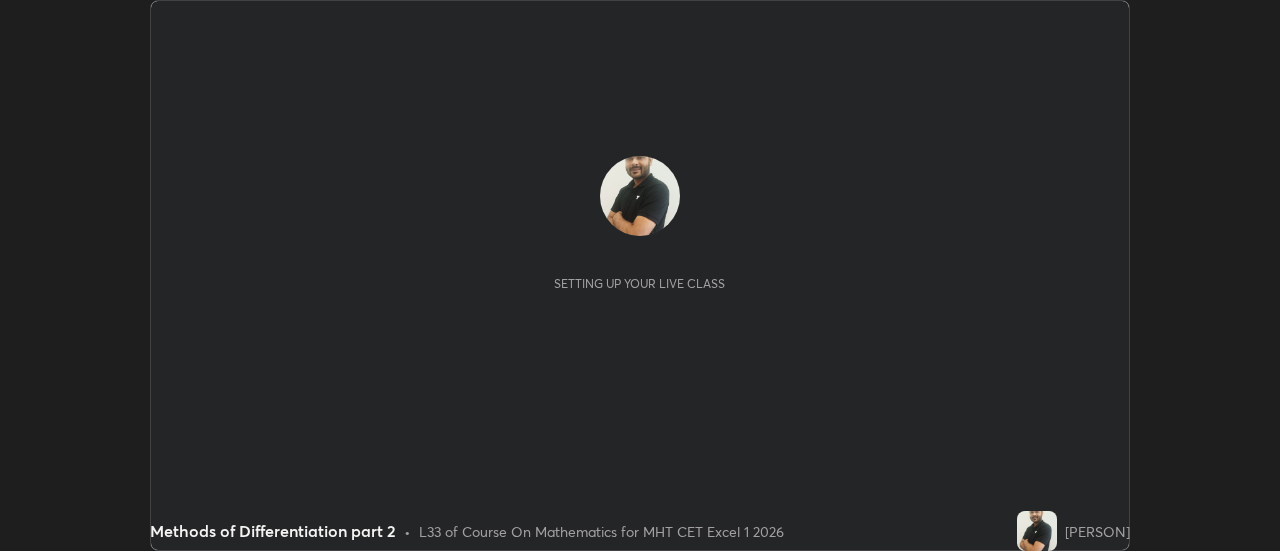 scroll, scrollTop: 0, scrollLeft: 0, axis: both 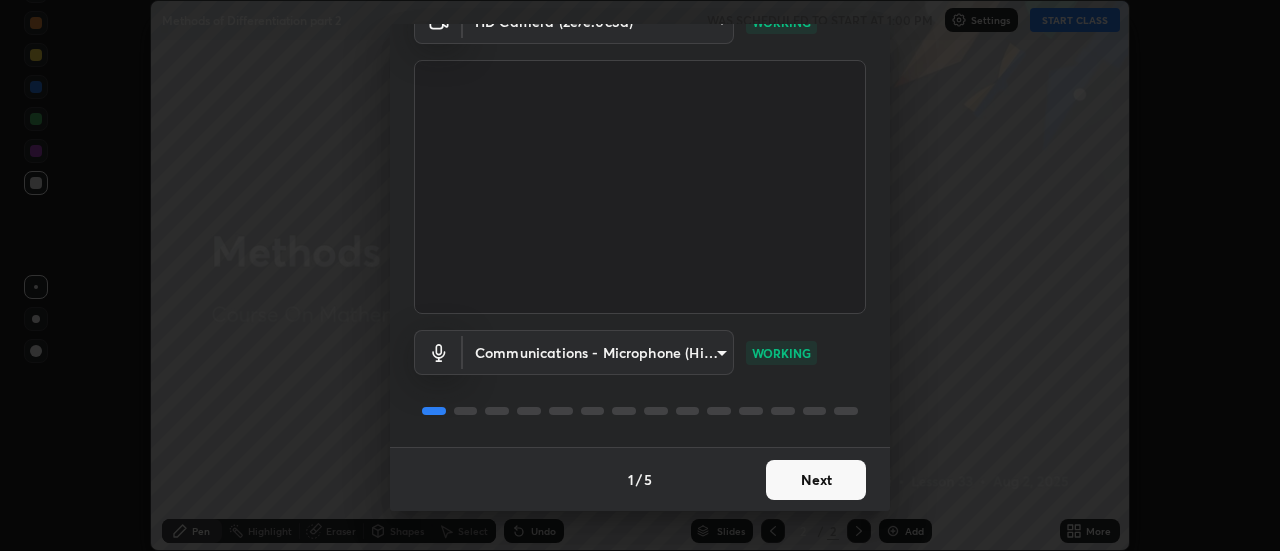 click on "Next" at bounding box center [816, 480] 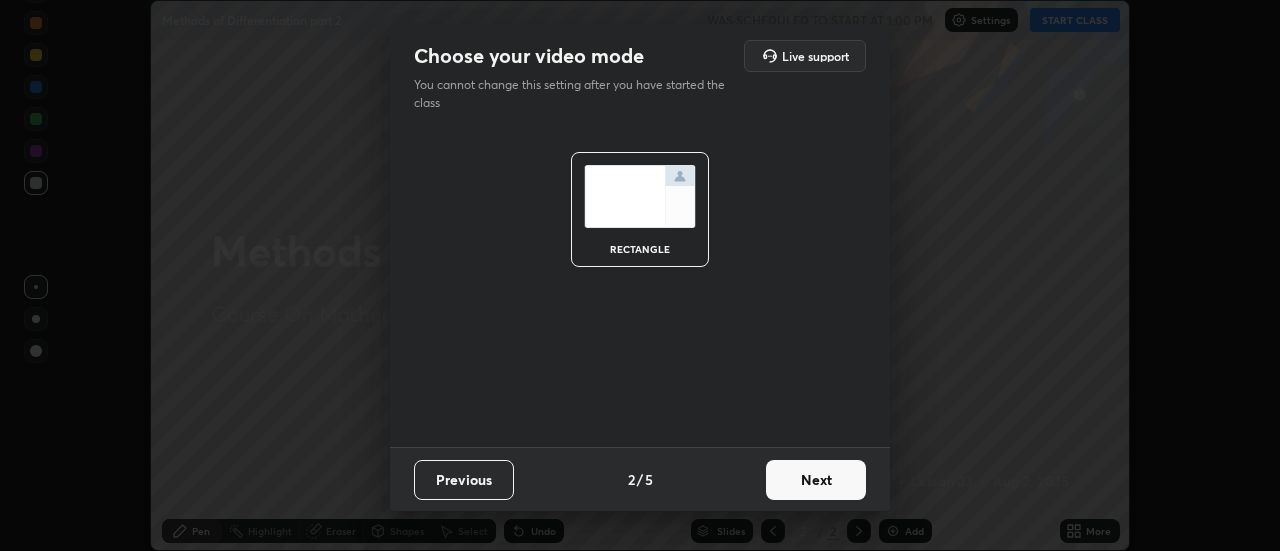 scroll, scrollTop: 0, scrollLeft: 0, axis: both 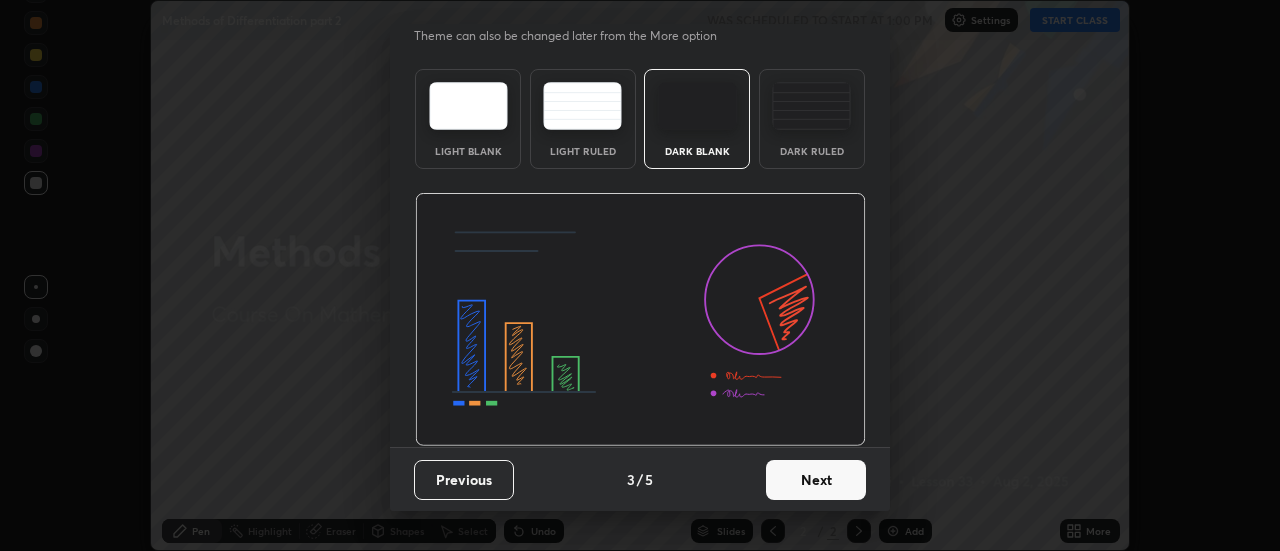click on "Next" at bounding box center [816, 480] 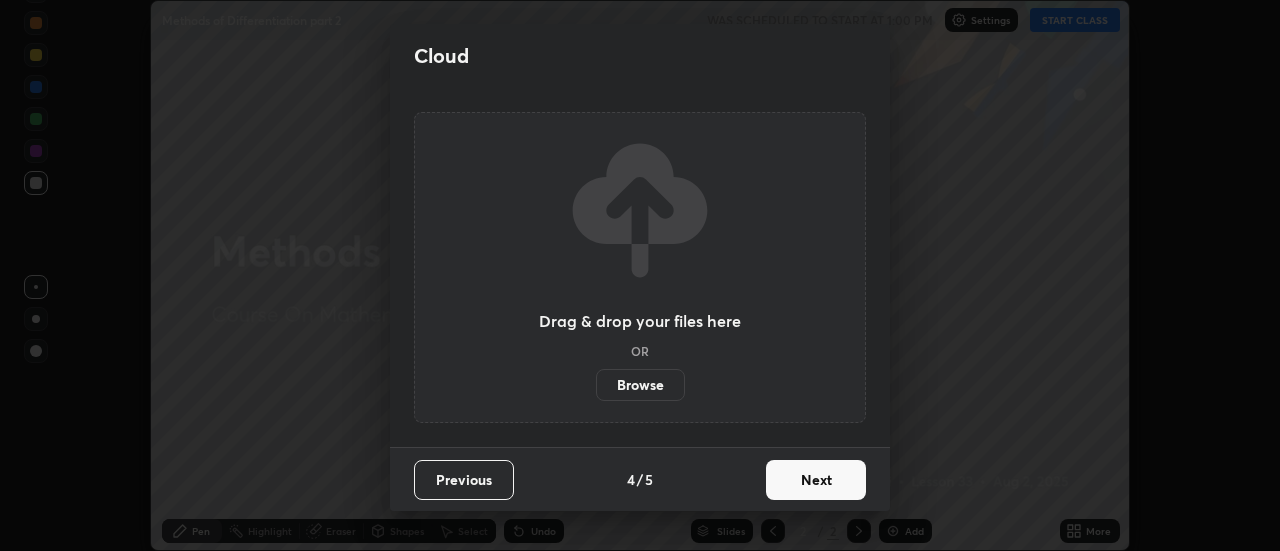 click on "Next" at bounding box center (816, 480) 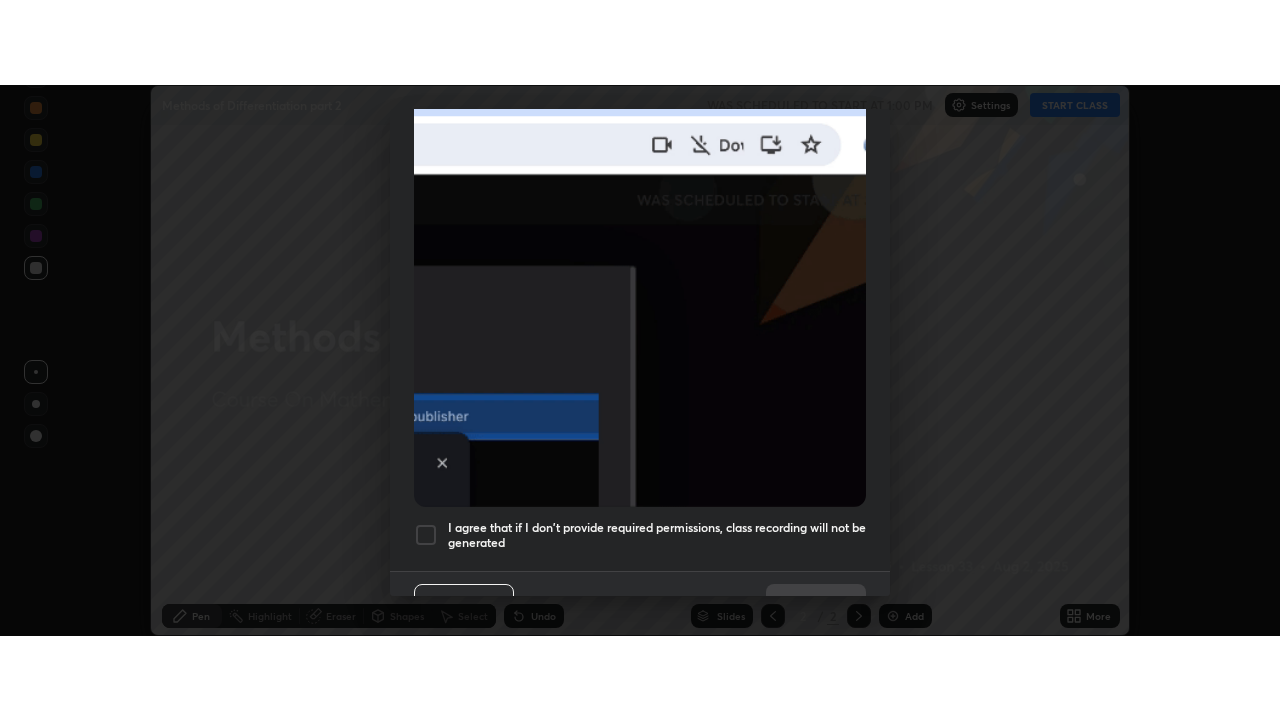 scroll, scrollTop: 513, scrollLeft: 0, axis: vertical 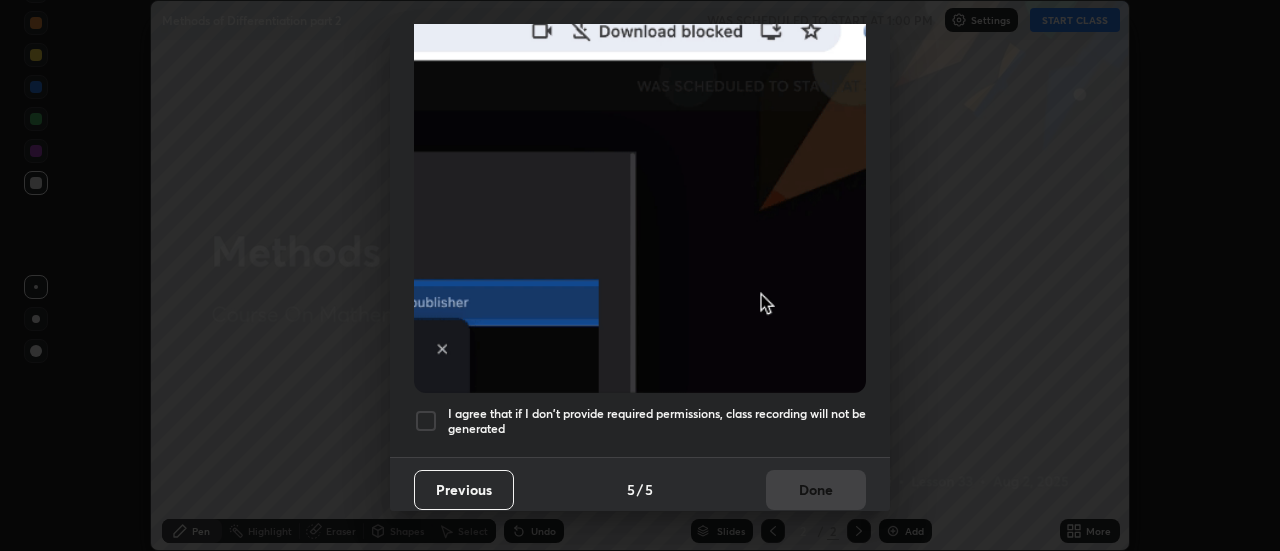 click on "I agree that if I don't provide required permissions, class recording will not be generated" at bounding box center [657, 421] 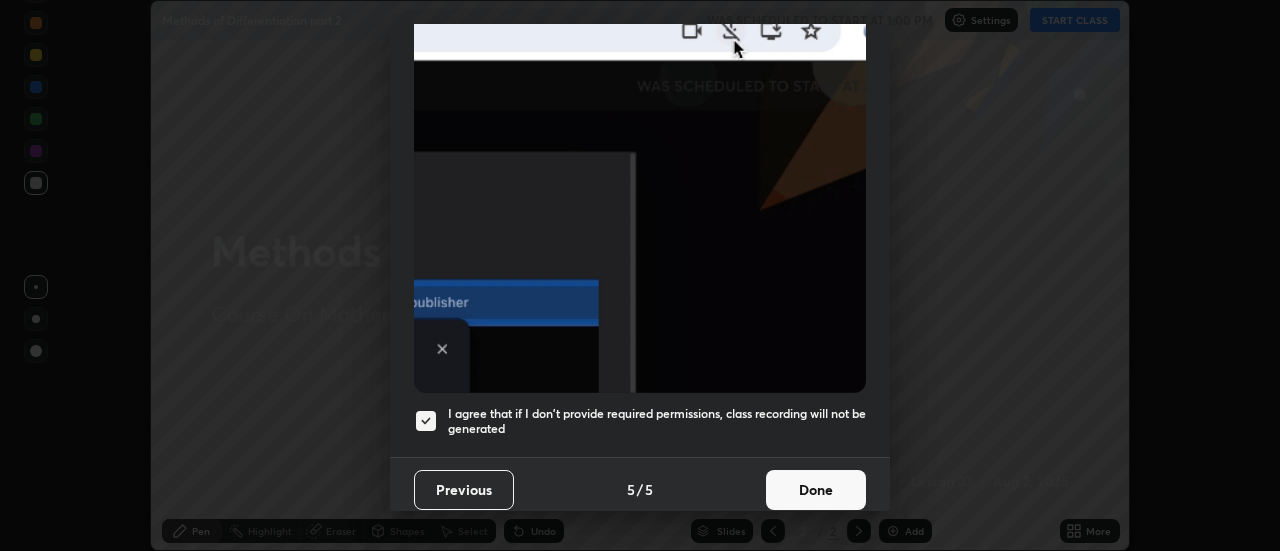 click on "Done" at bounding box center [816, 490] 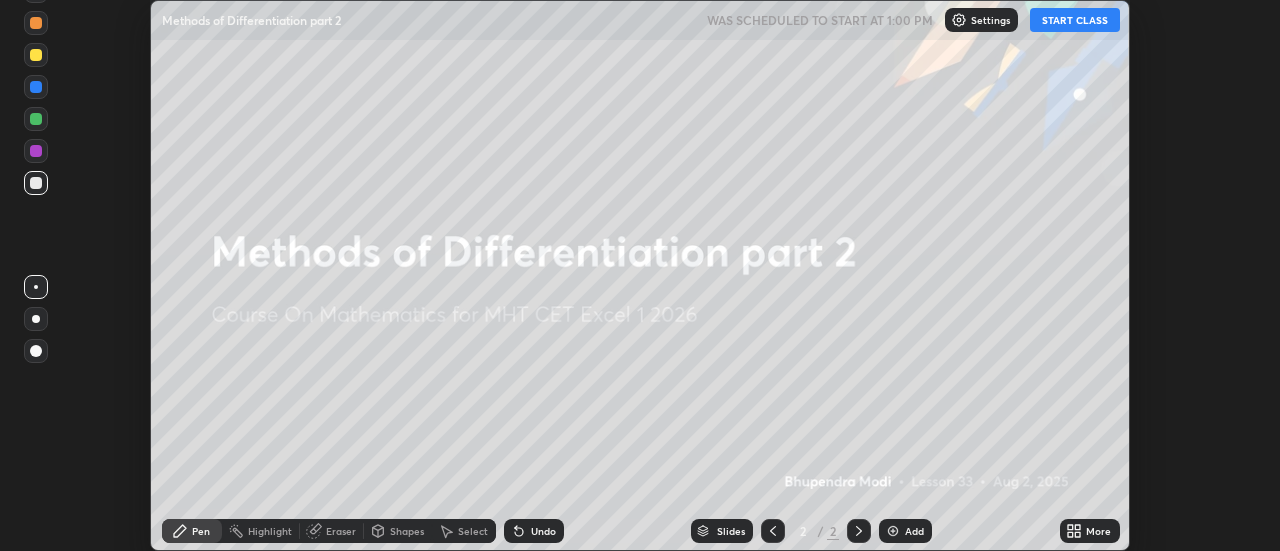 click 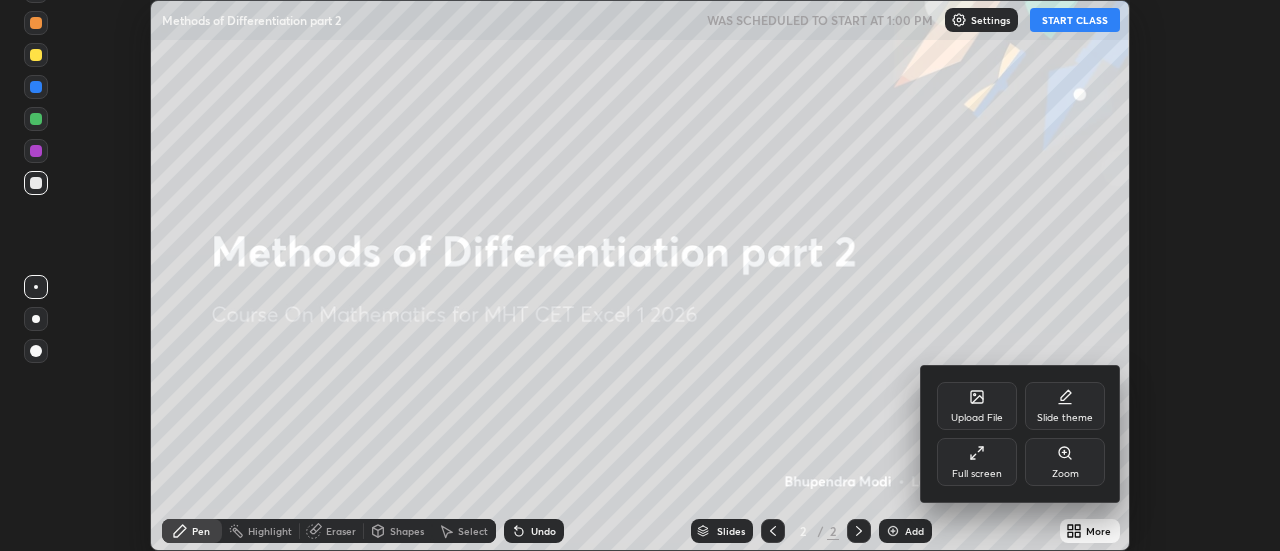 click on "Full screen" at bounding box center (977, 462) 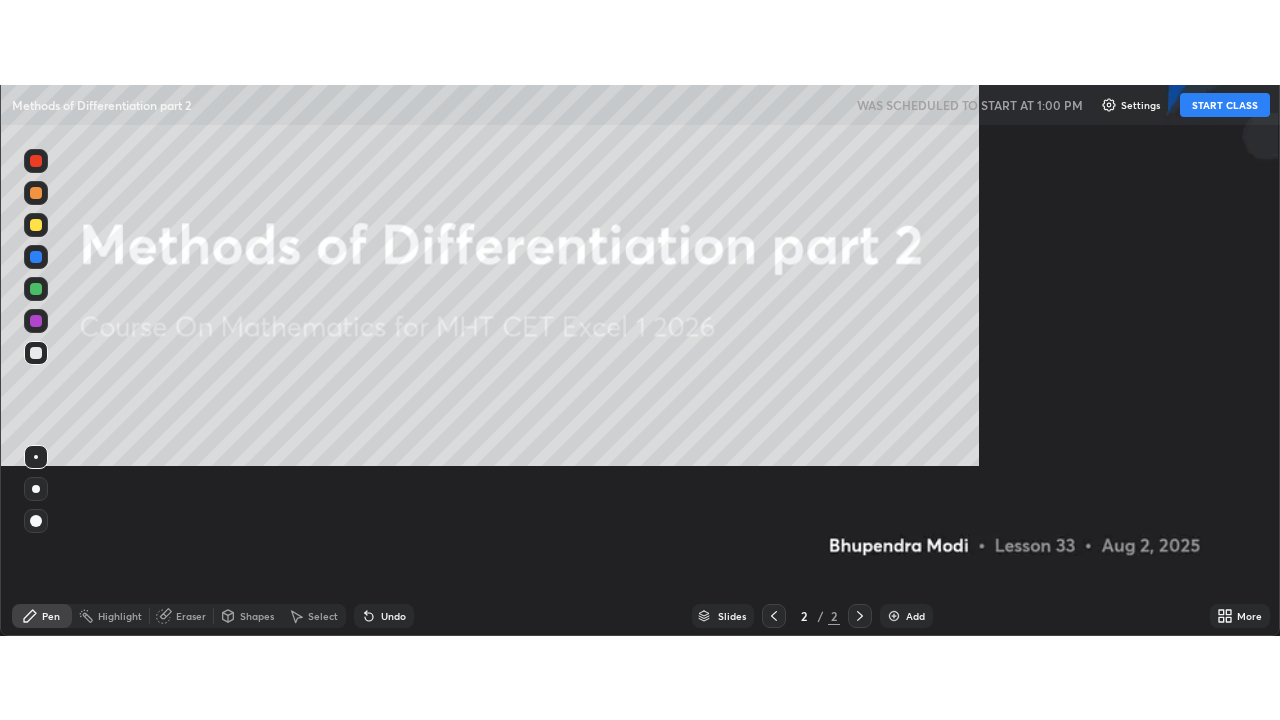 scroll, scrollTop: 99280, scrollLeft: 98720, axis: both 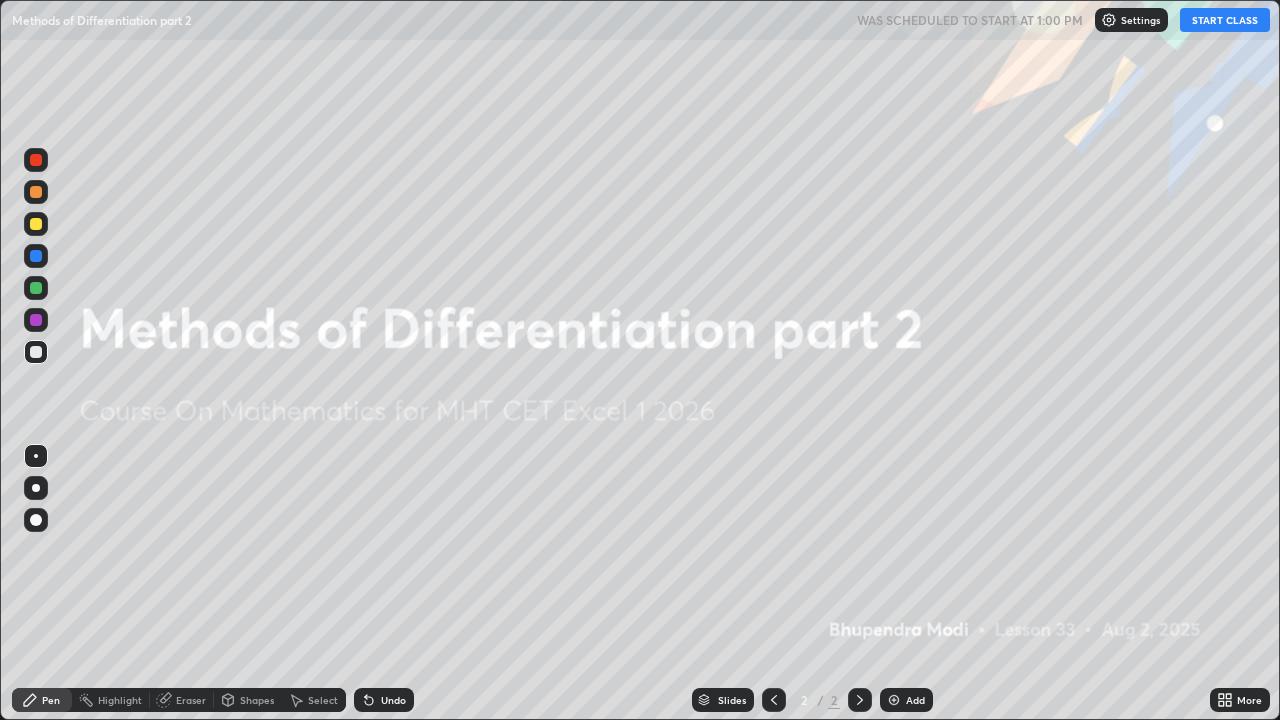 click on "START CLASS" at bounding box center [1225, 20] 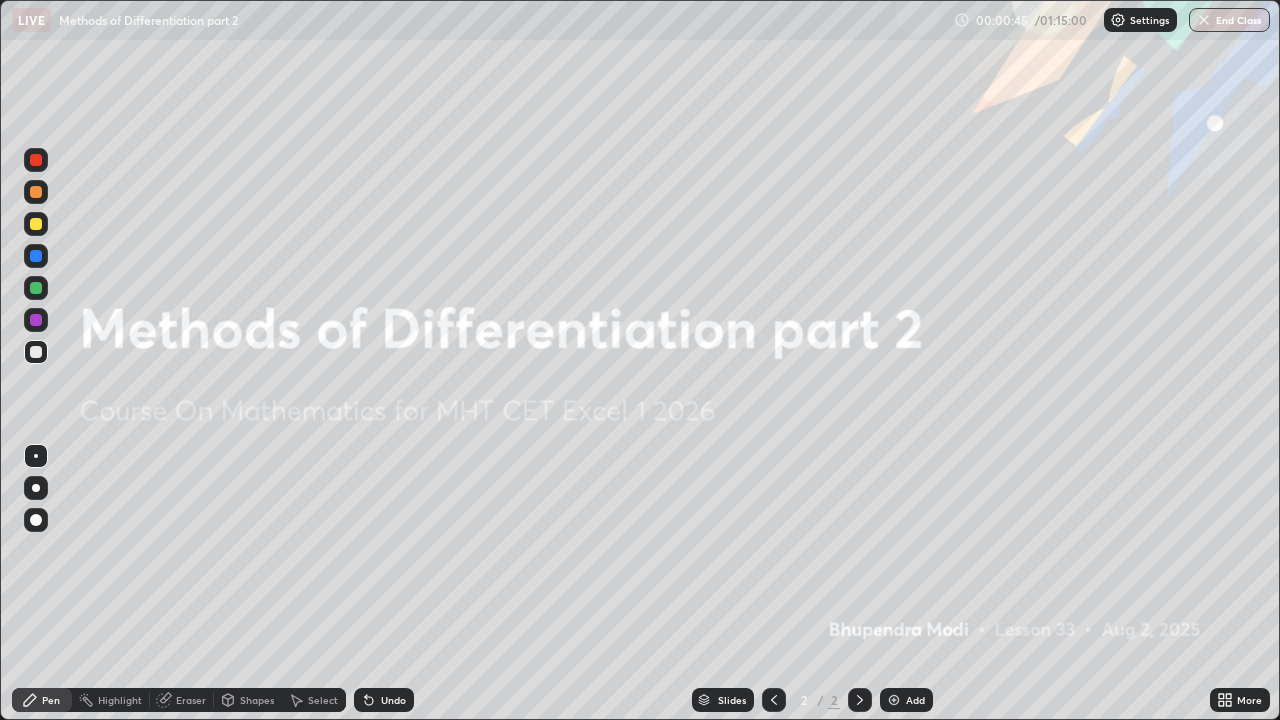 click at bounding box center (894, 700) 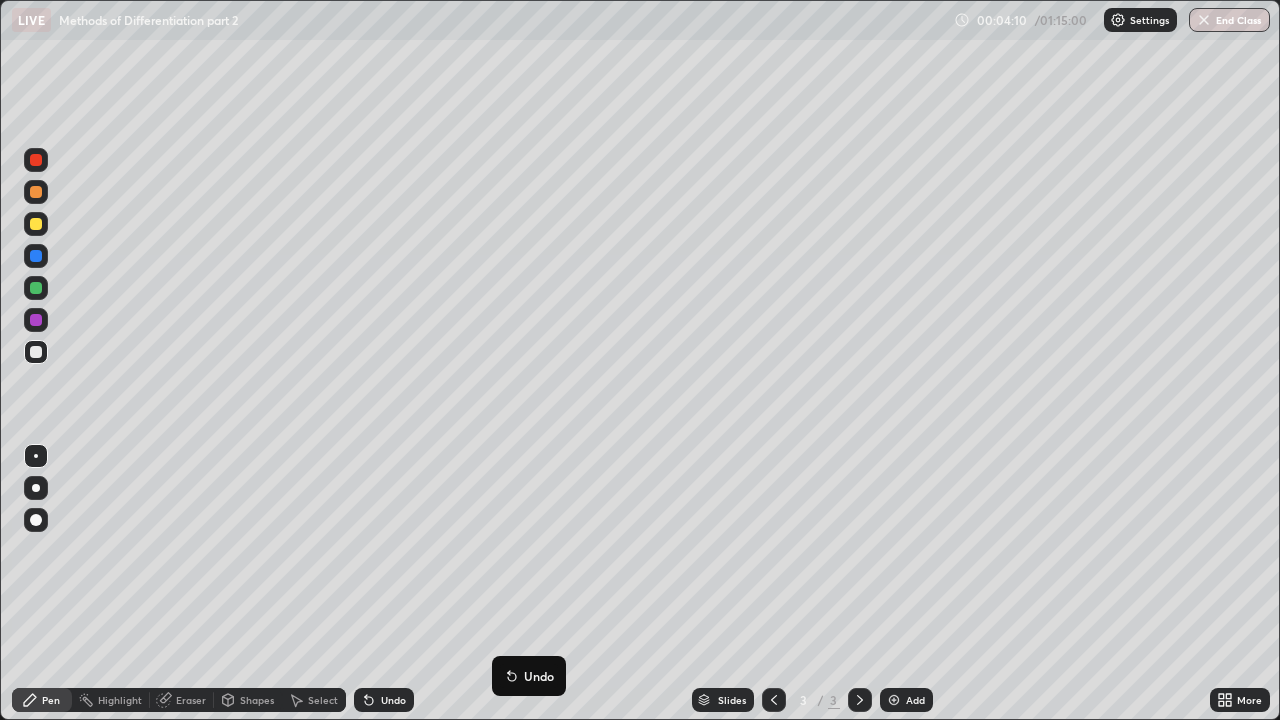 click on "Undo" at bounding box center (384, 700) 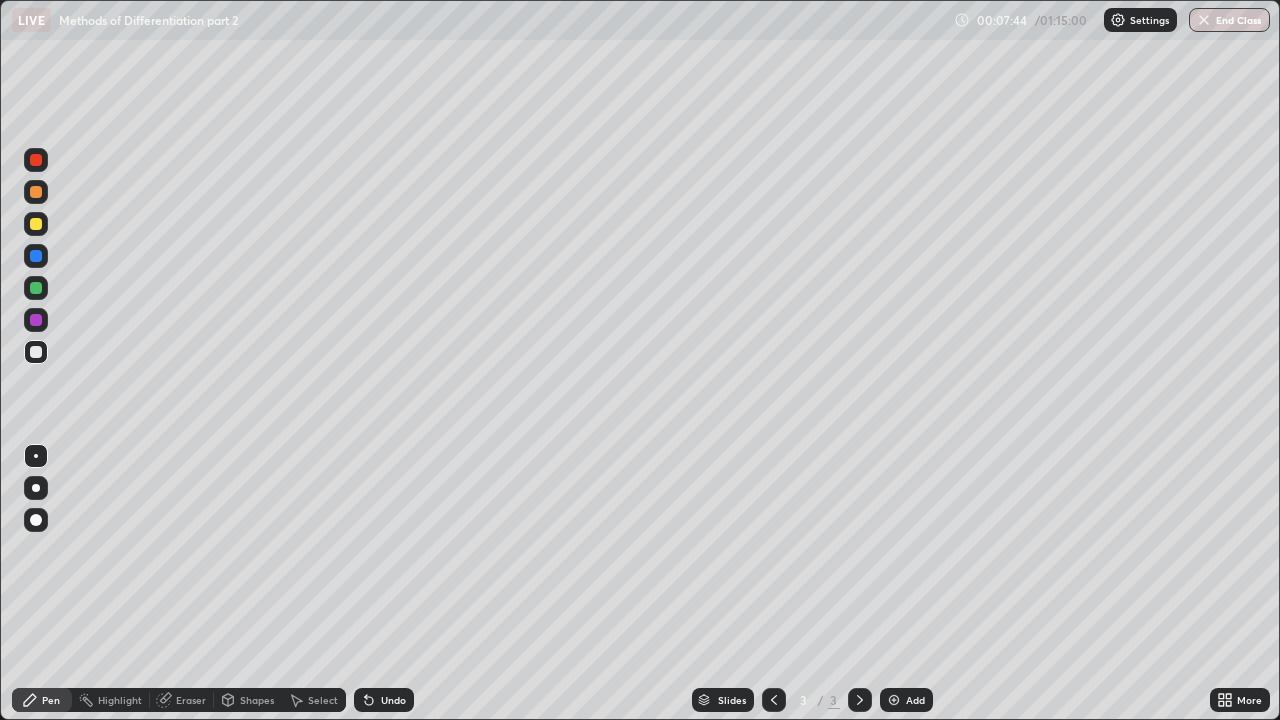click at bounding box center (894, 700) 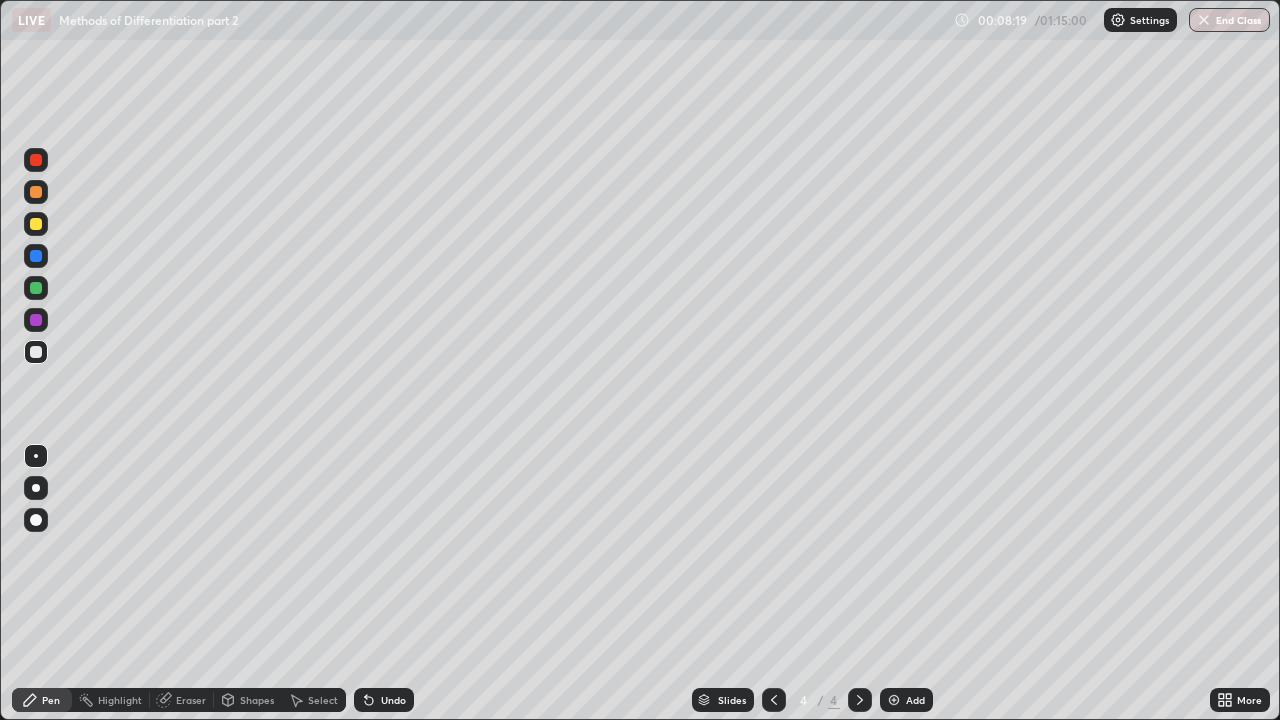 click on "Eraser" at bounding box center [191, 700] 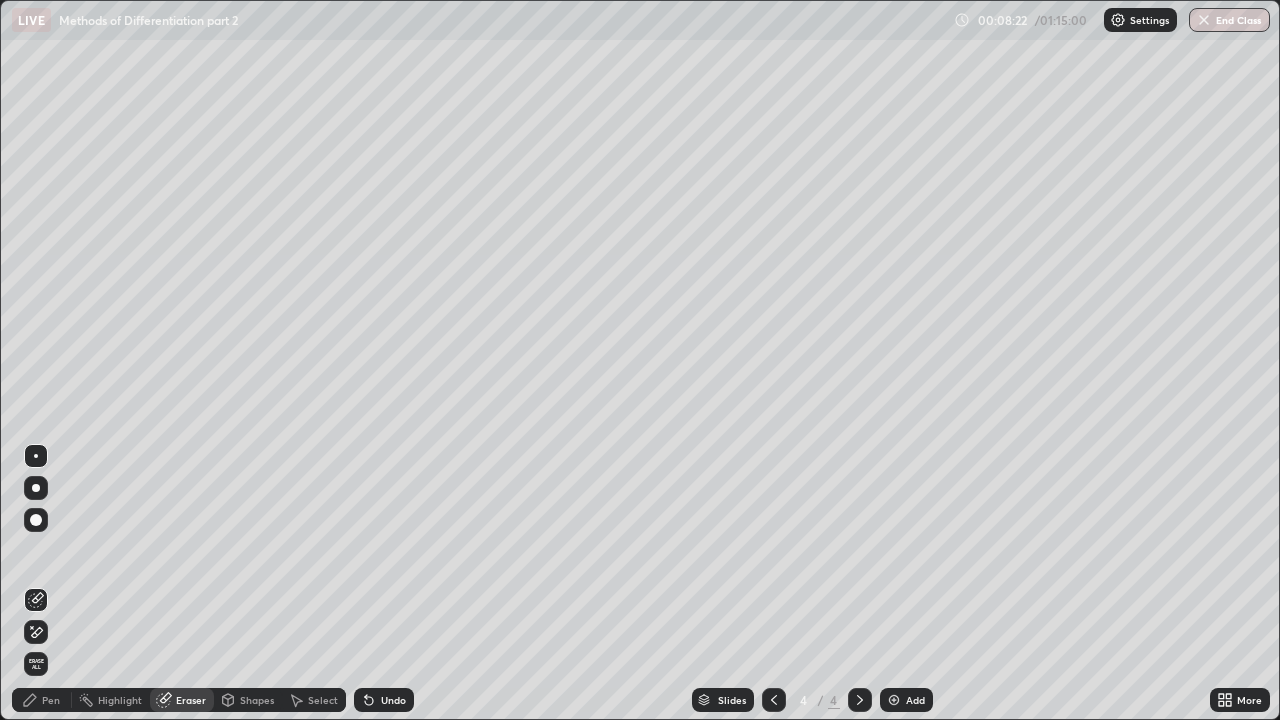 click on "Pen" at bounding box center (51, 700) 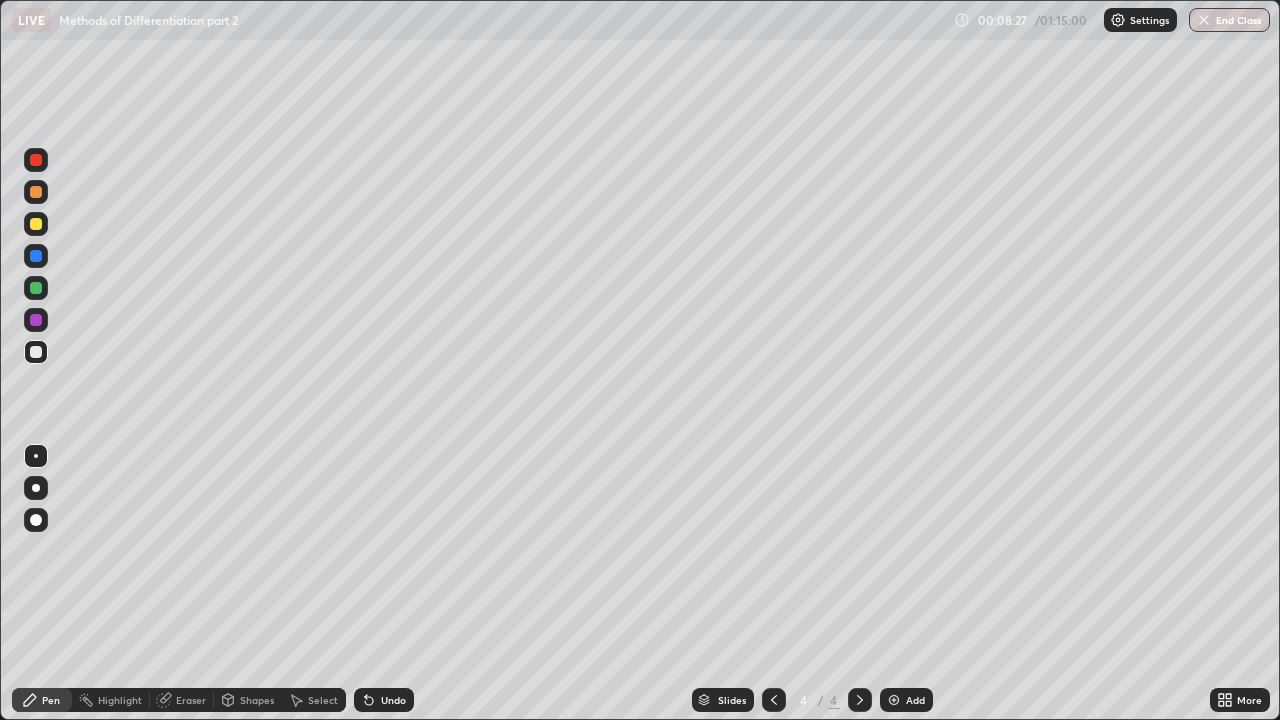 click 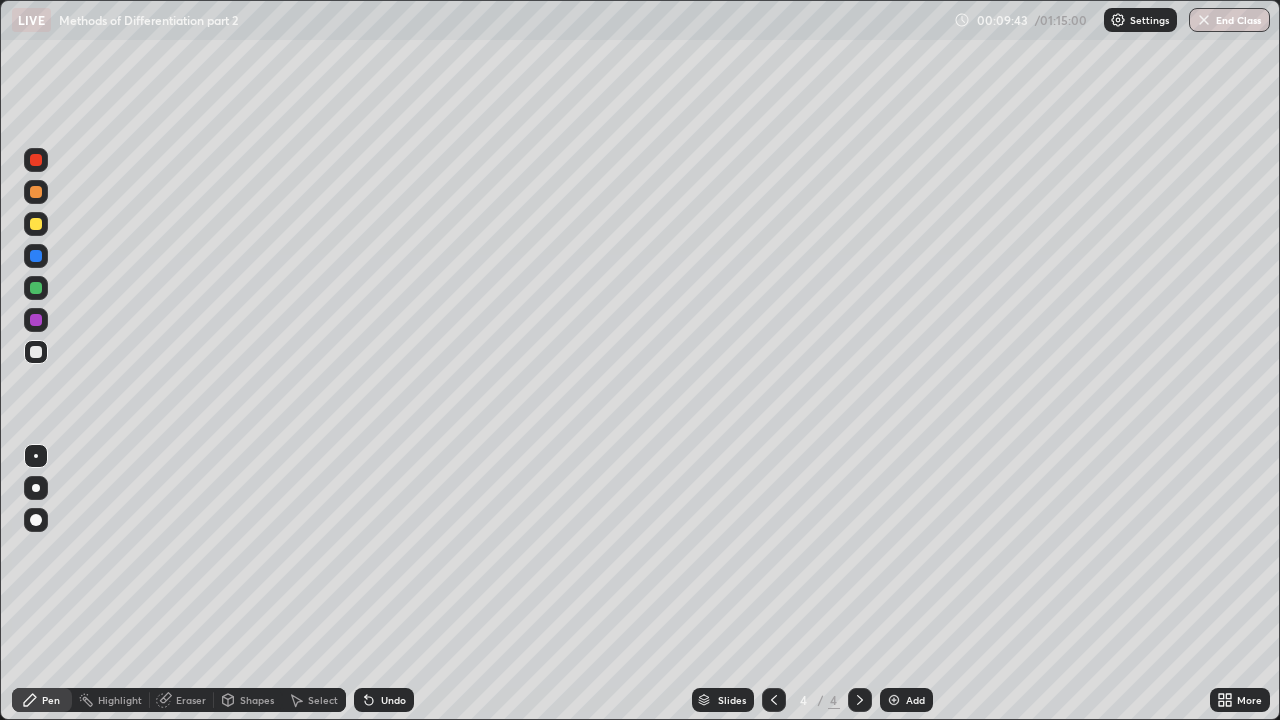 click on "Eraser" at bounding box center (182, 700) 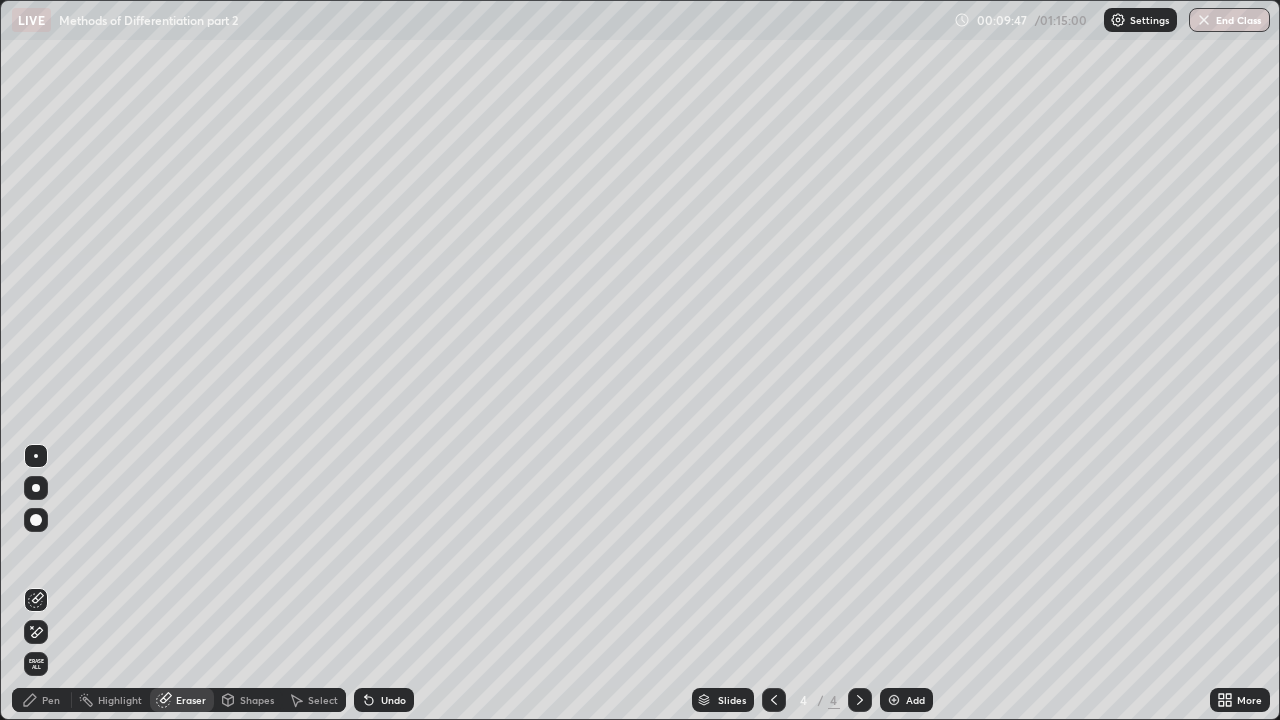 click on "Pen" at bounding box center [42, 700] 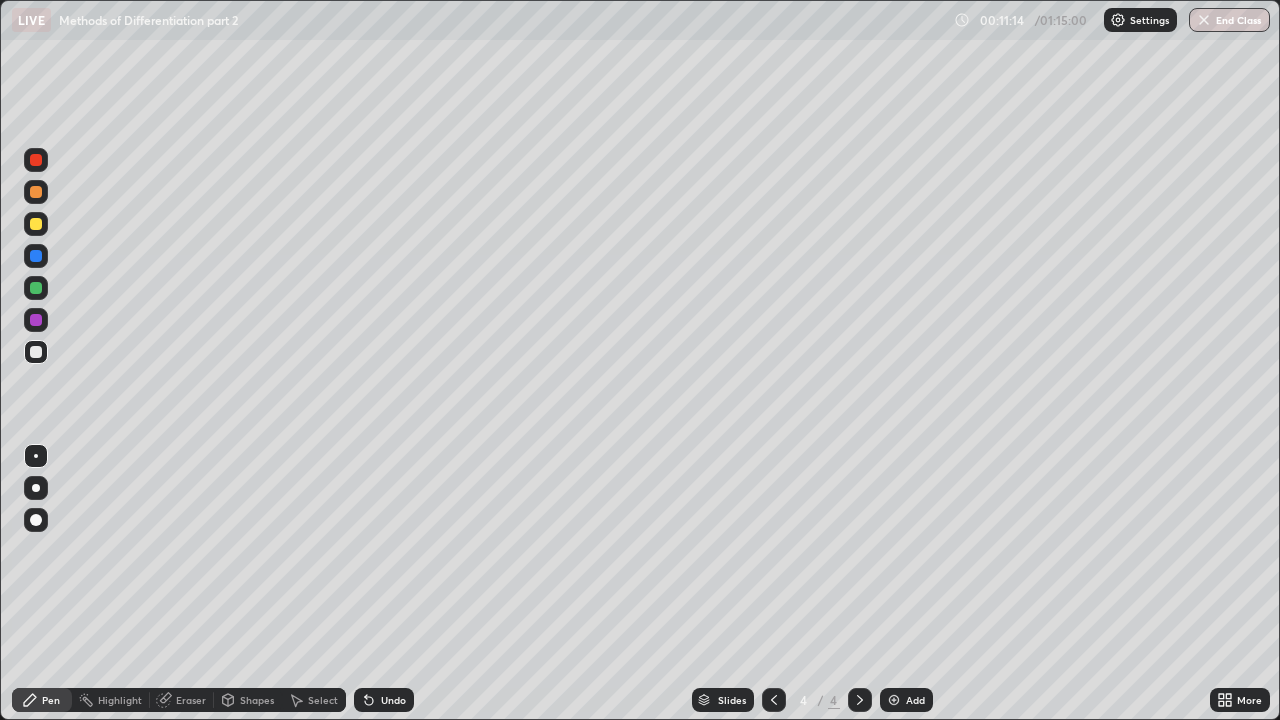 click on "Undo" at bounding box center [393, 700] 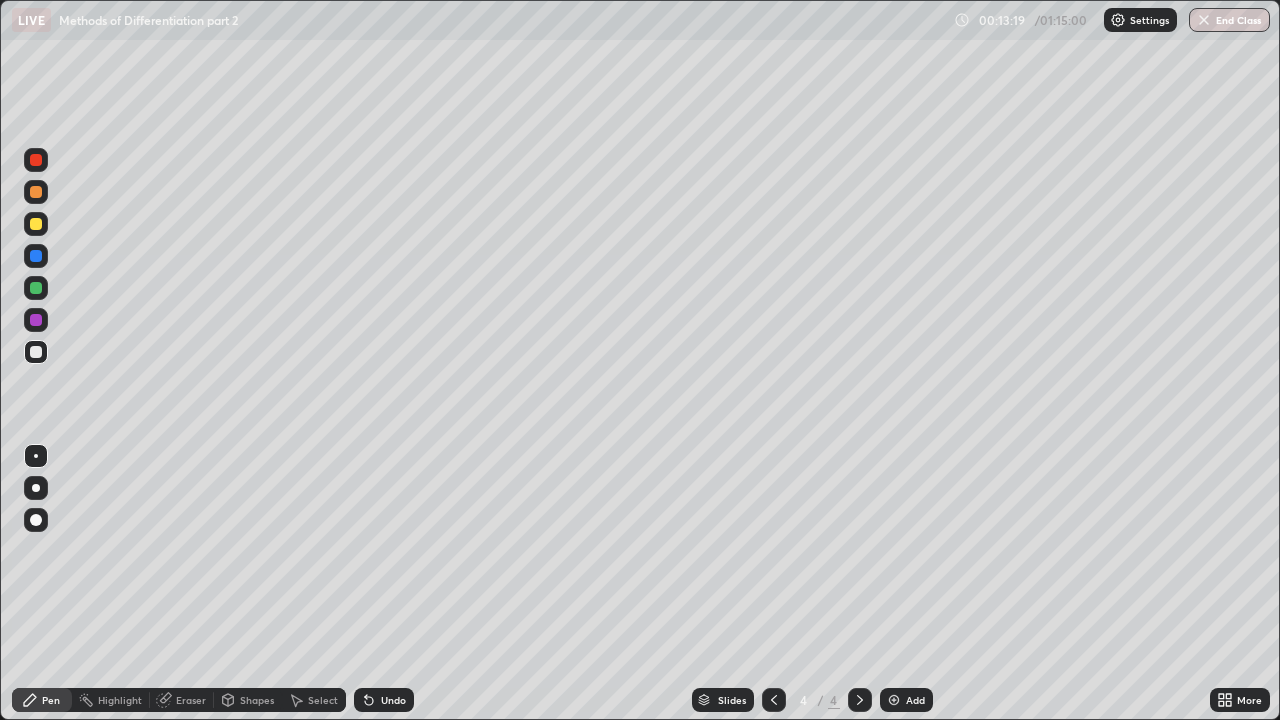 click at bounding box center (894, 700) 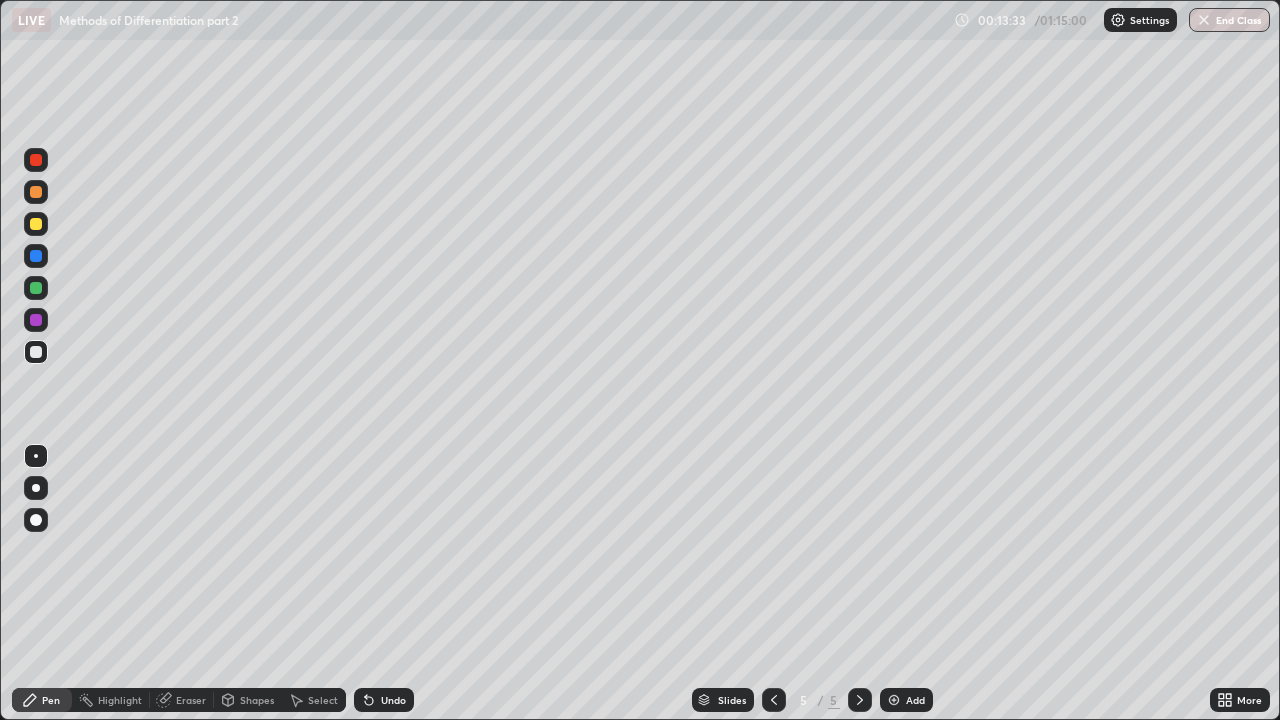 click 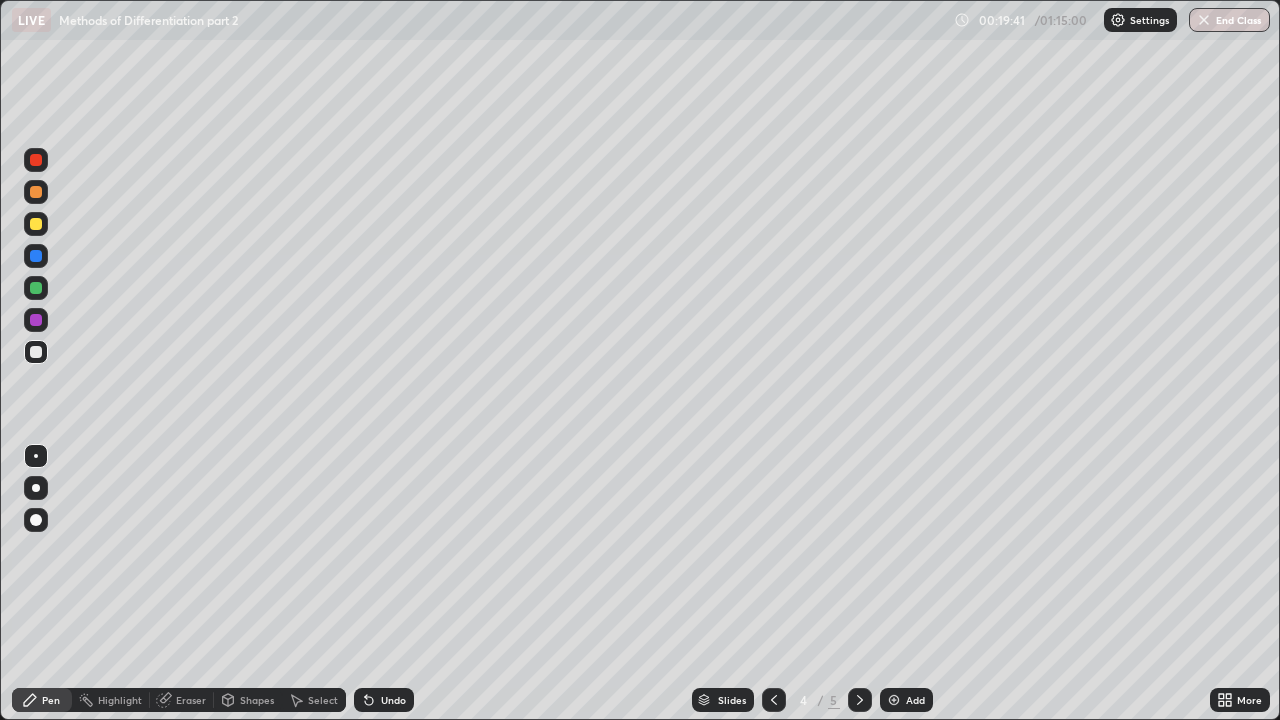 click 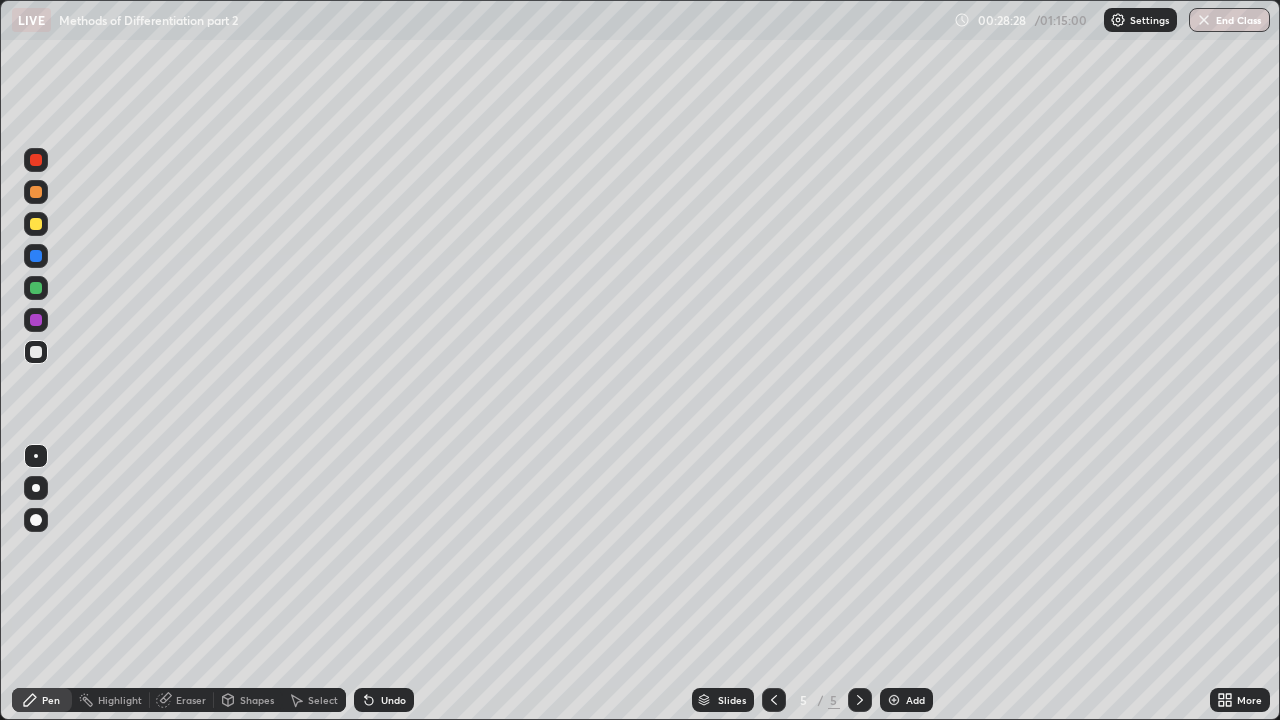 click at bounding box center [894, 700] 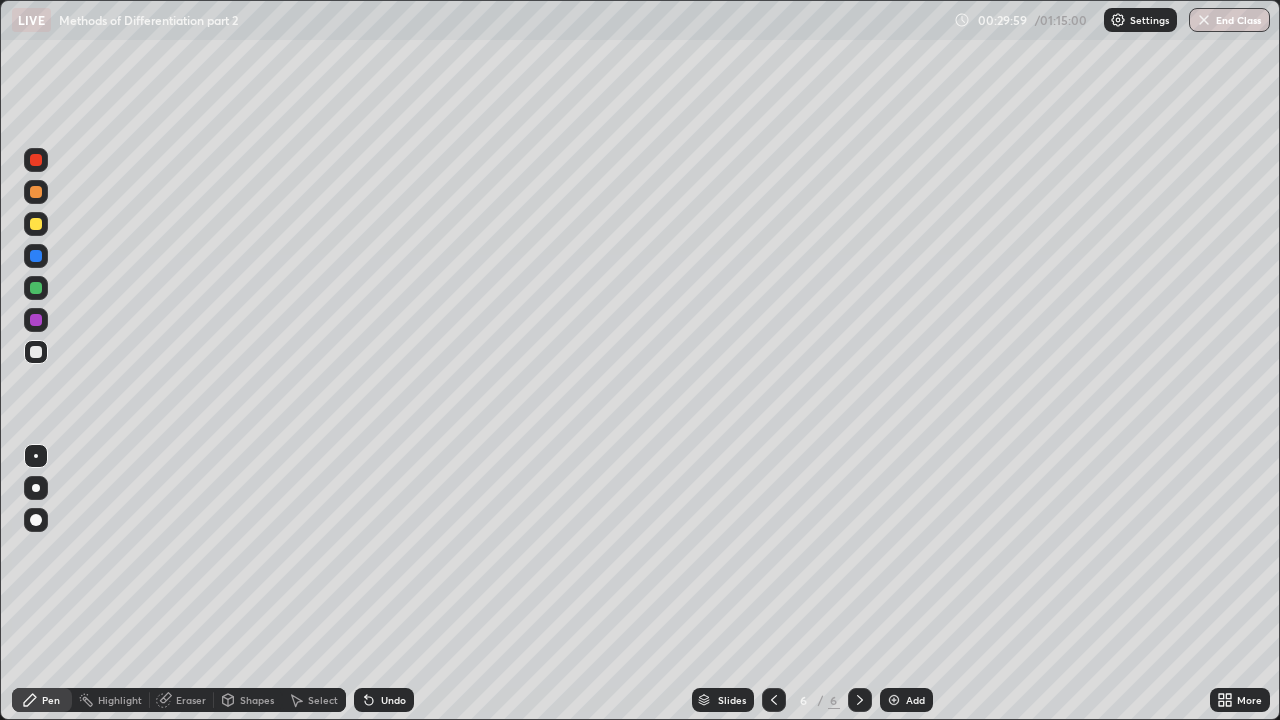 click on "Undo" at bounding box center (393, 700) 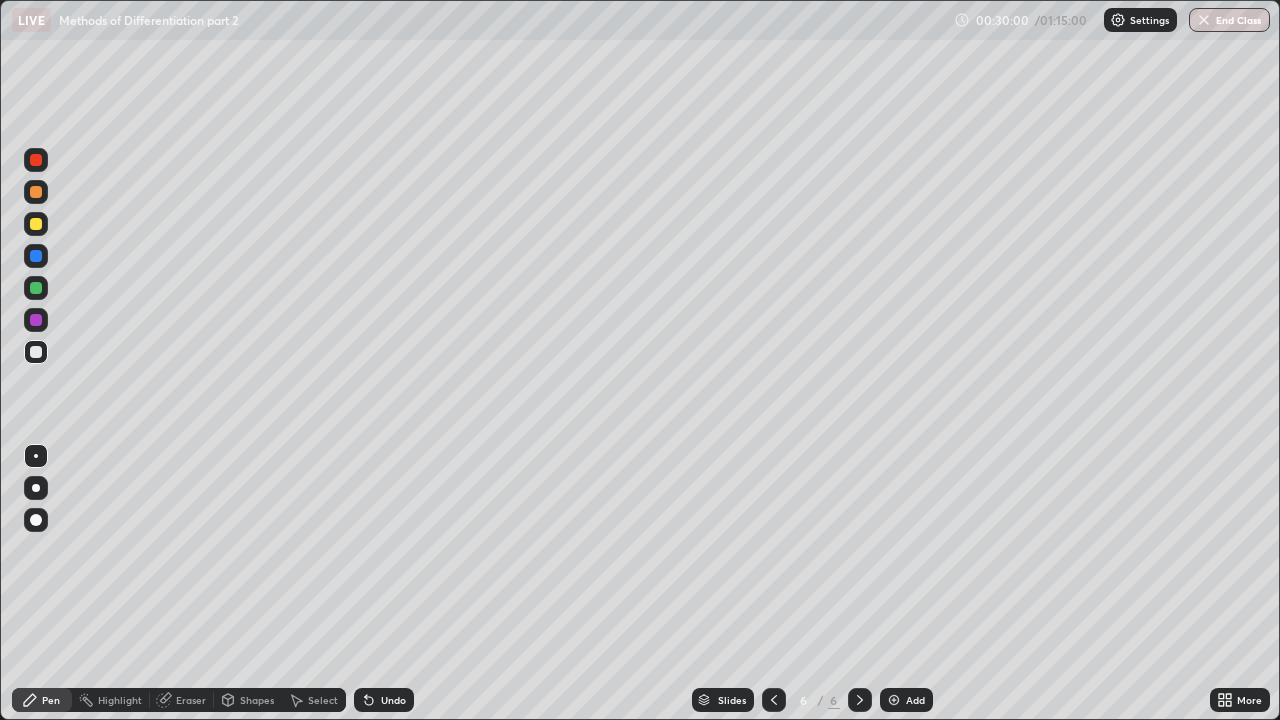 click on "Undo" at bounding box center [384, 700] 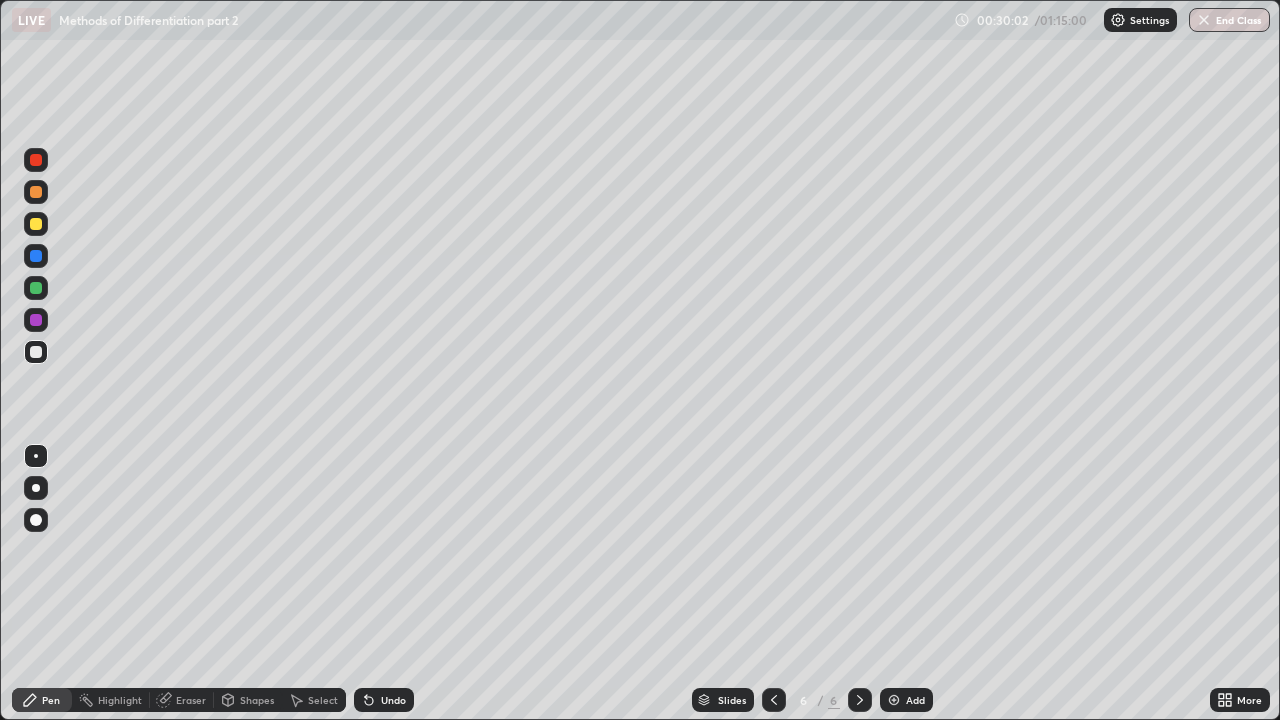 click 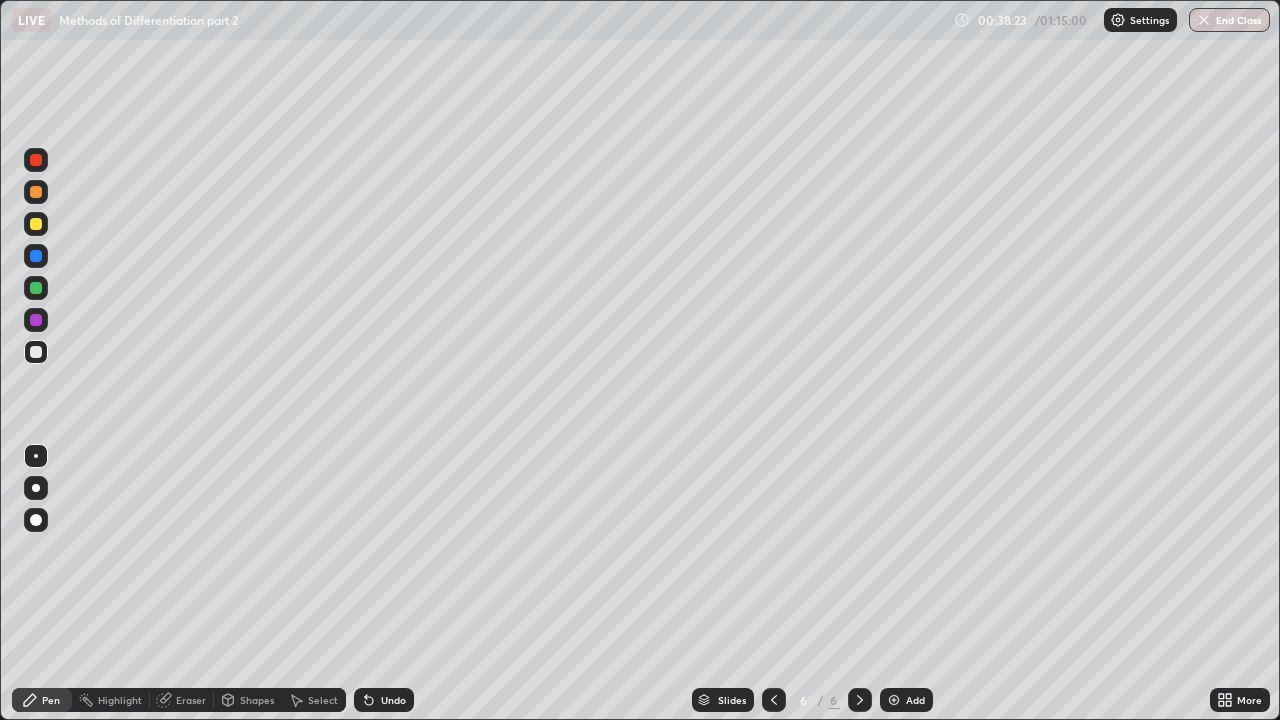 click at bounding box center [894, 700] 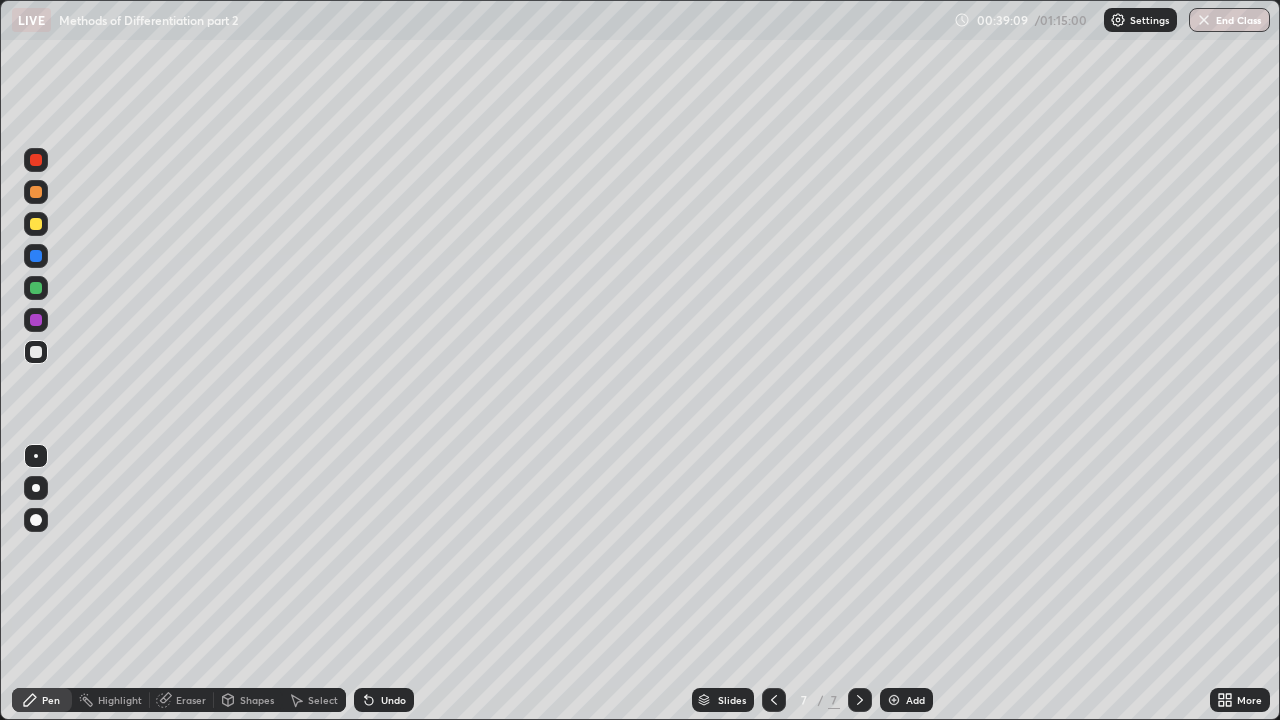 click on "Undo" at bounding box center (393, 700) 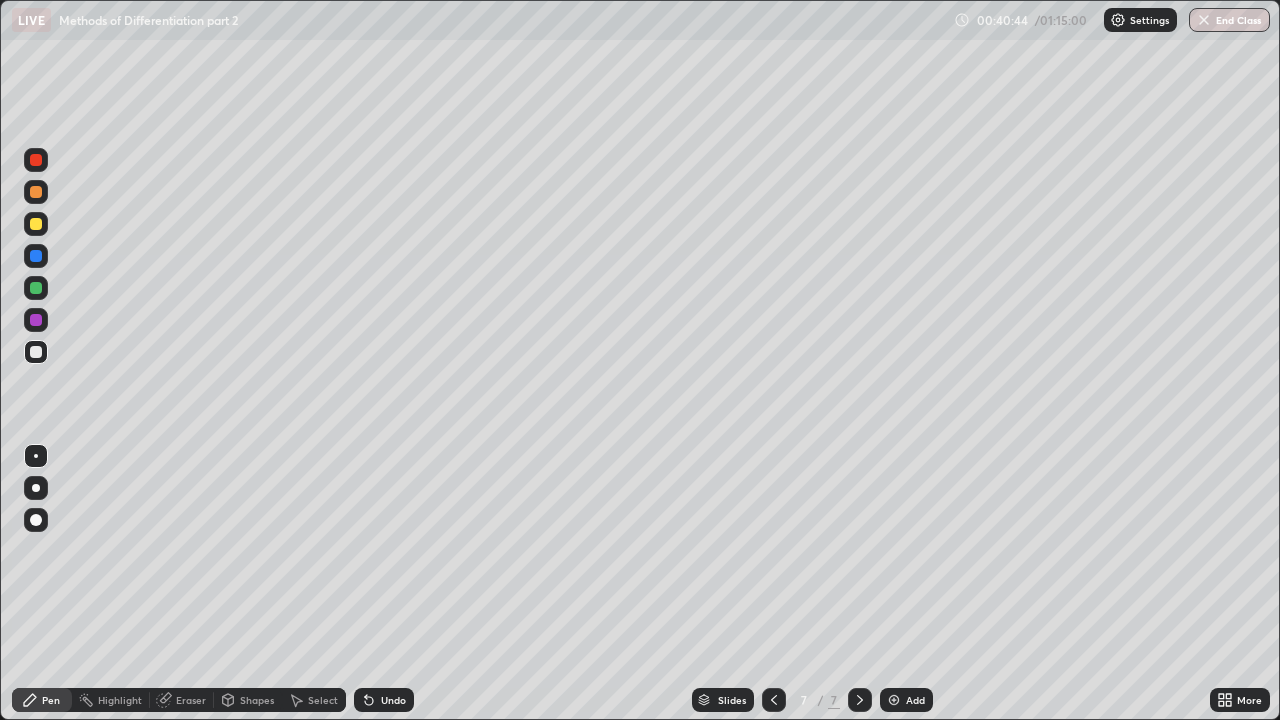 click 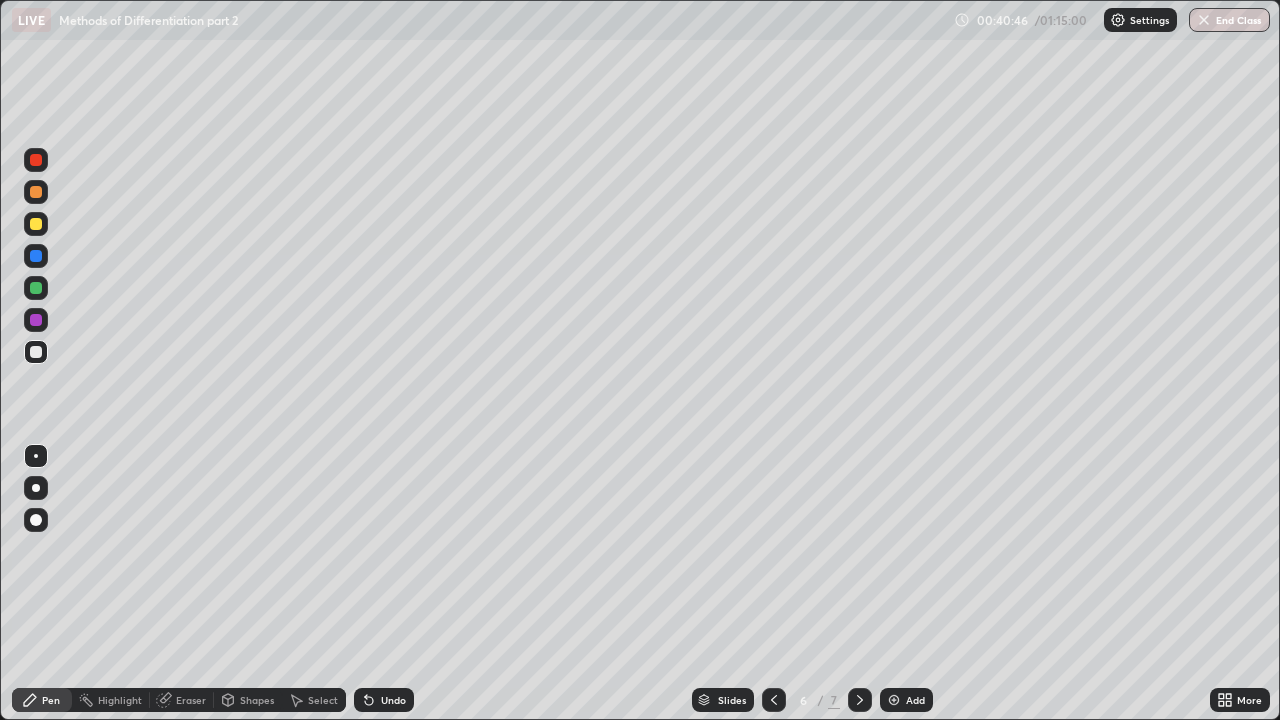 click 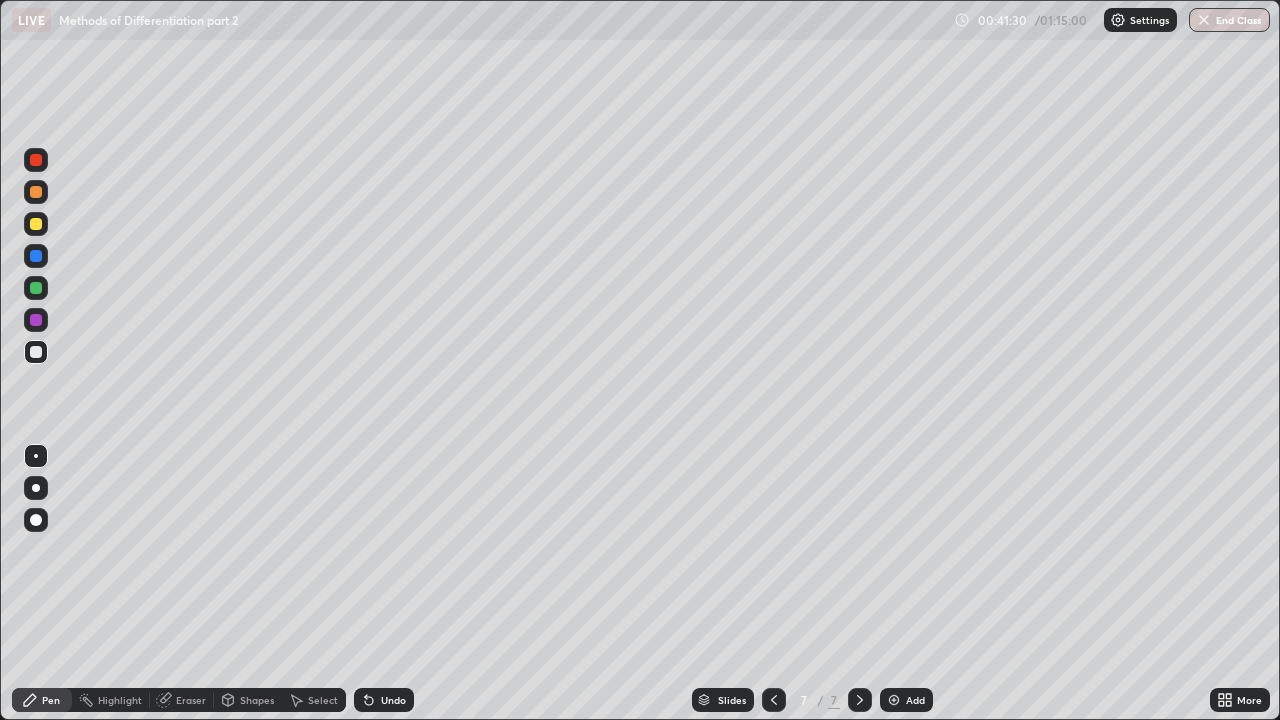 click 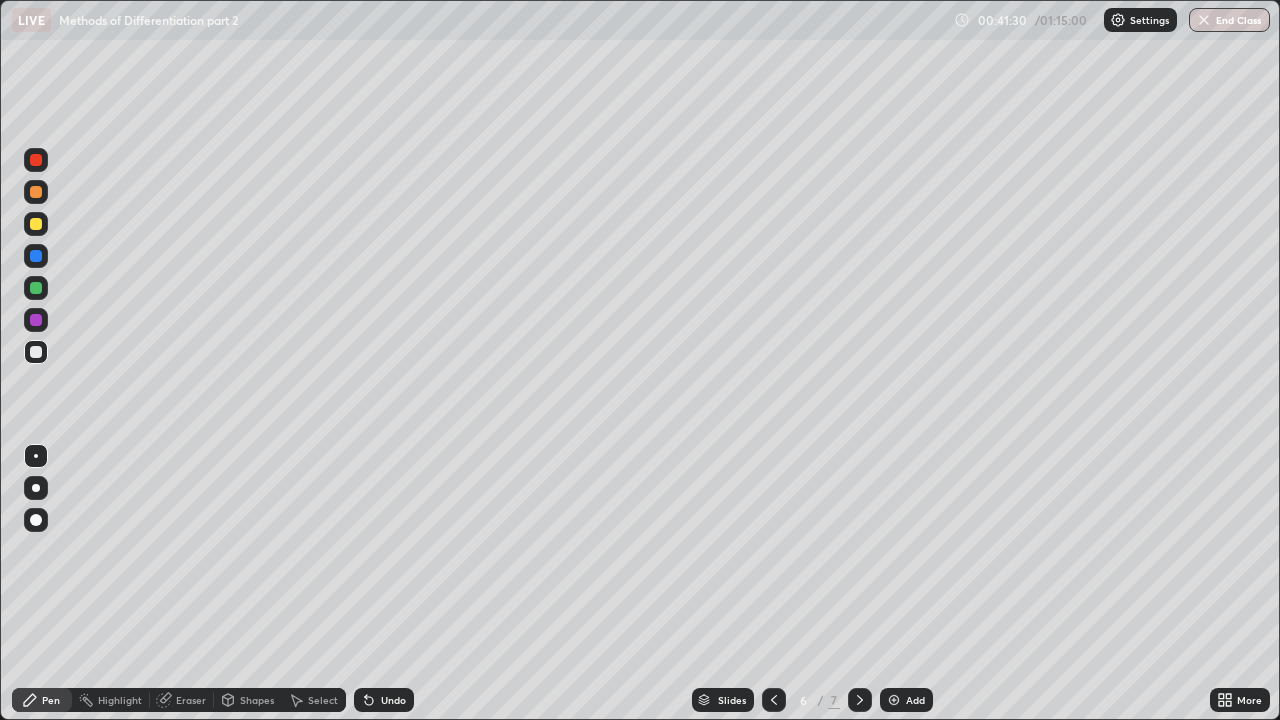click at bounding box center [774, 700] 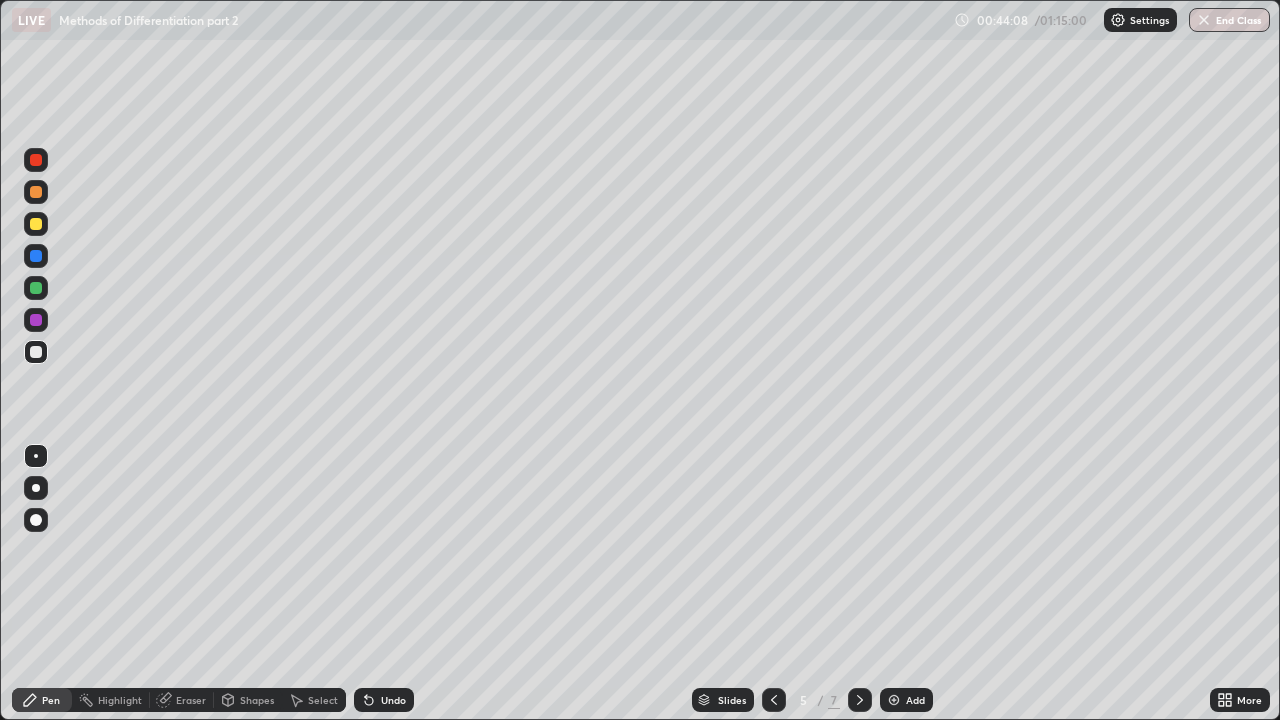 click 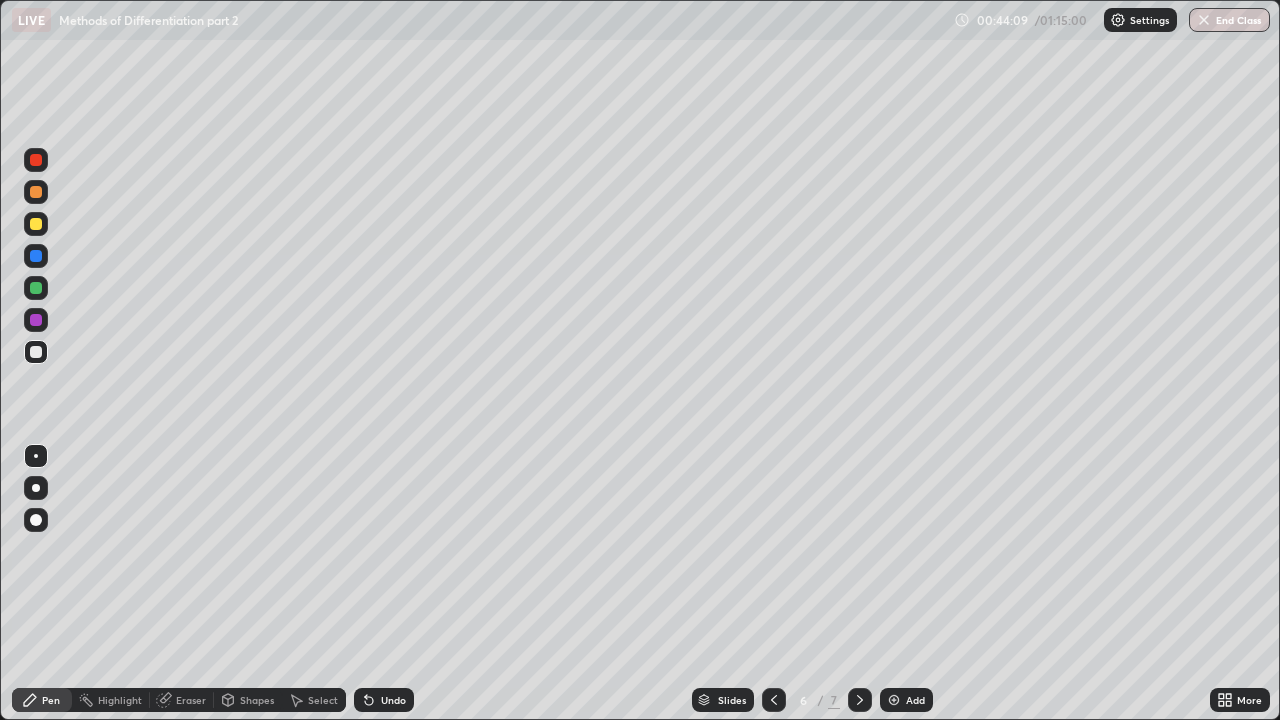 click 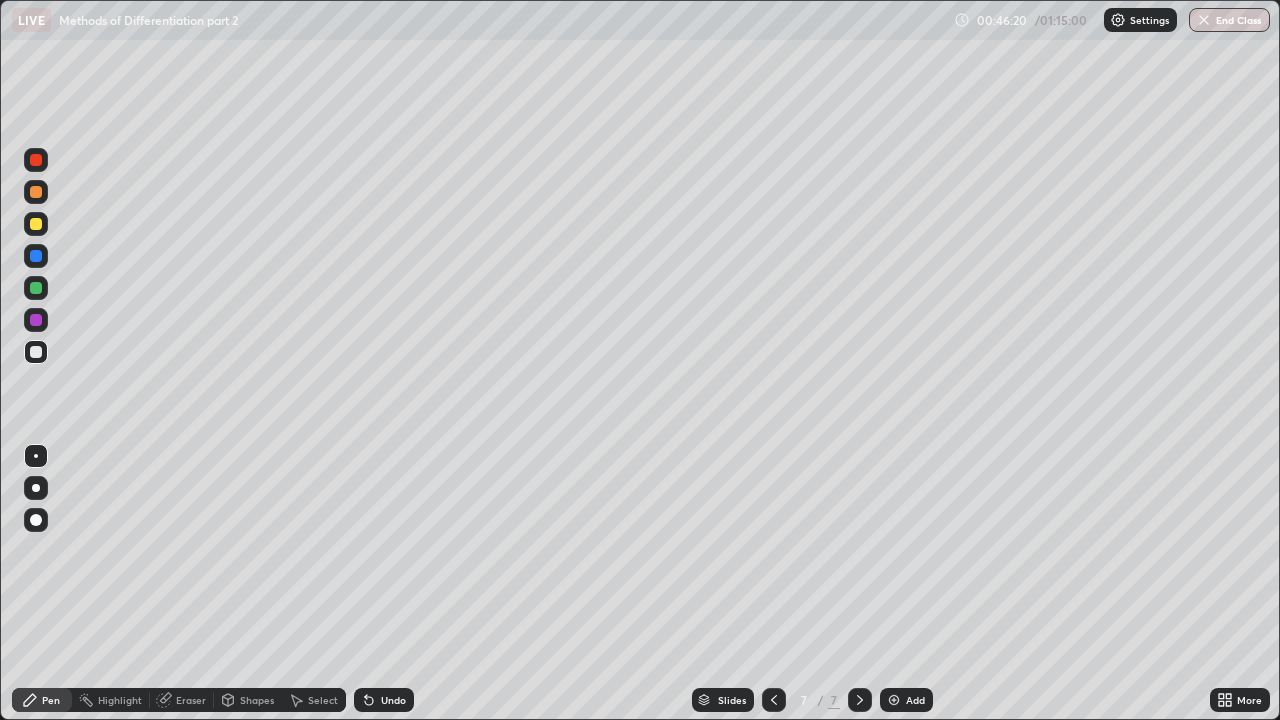 click on "Eraser" at bounding box center [191, 700] 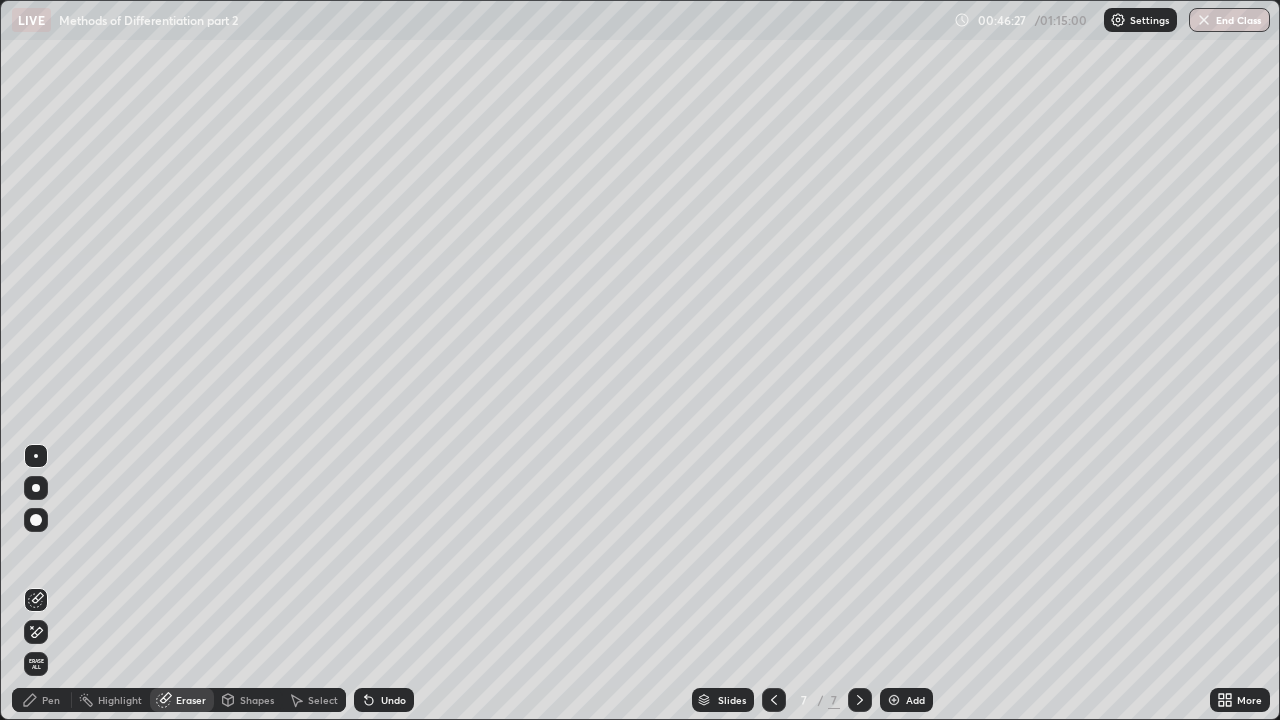 click at bounding box center [36, 456] 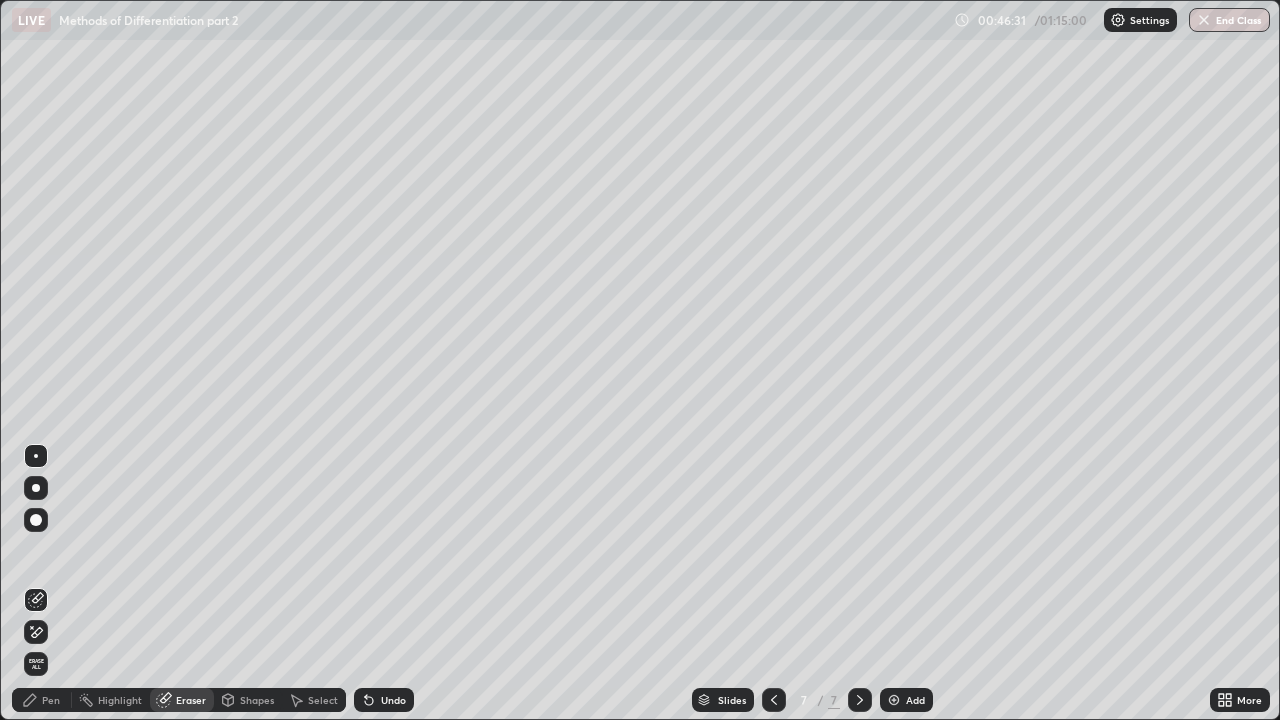 click on "Pen" at bounding box center [51, 700] 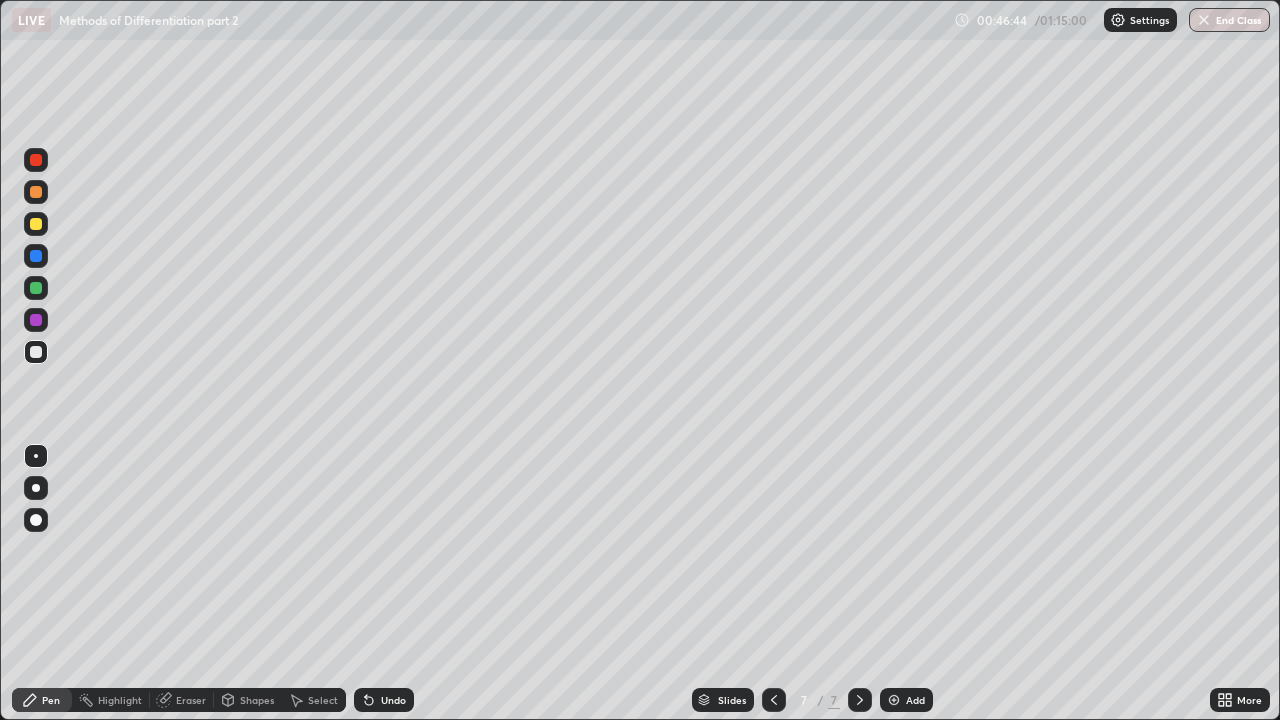 click on "Eraser" at bounding box center (191, 700) 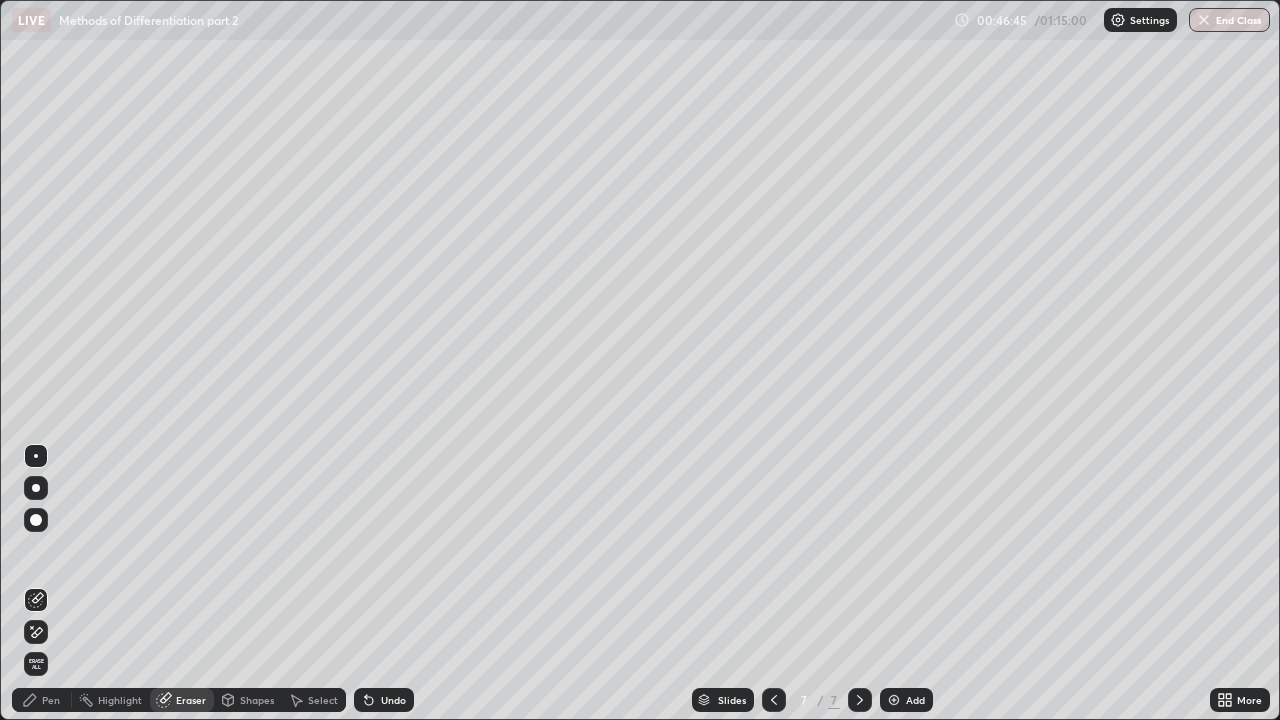 click at bounding box center (36, 520) 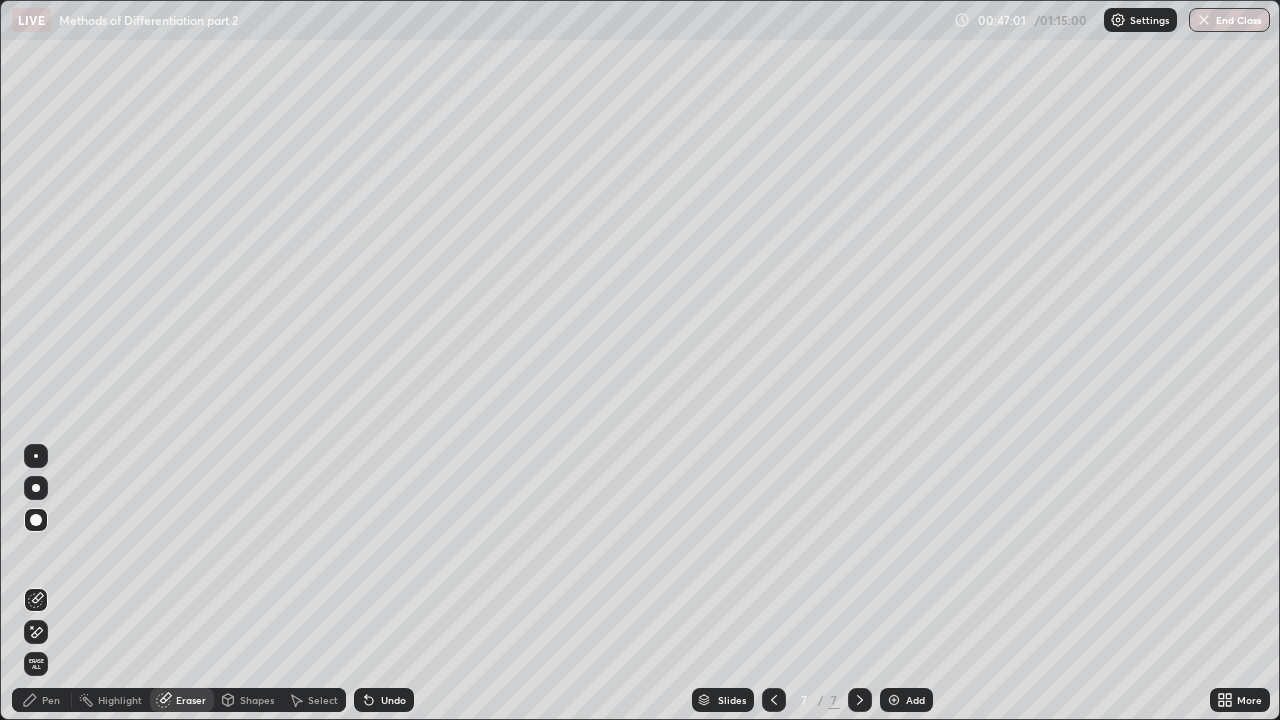 click on "Pen" at bounding box center [42, 700] 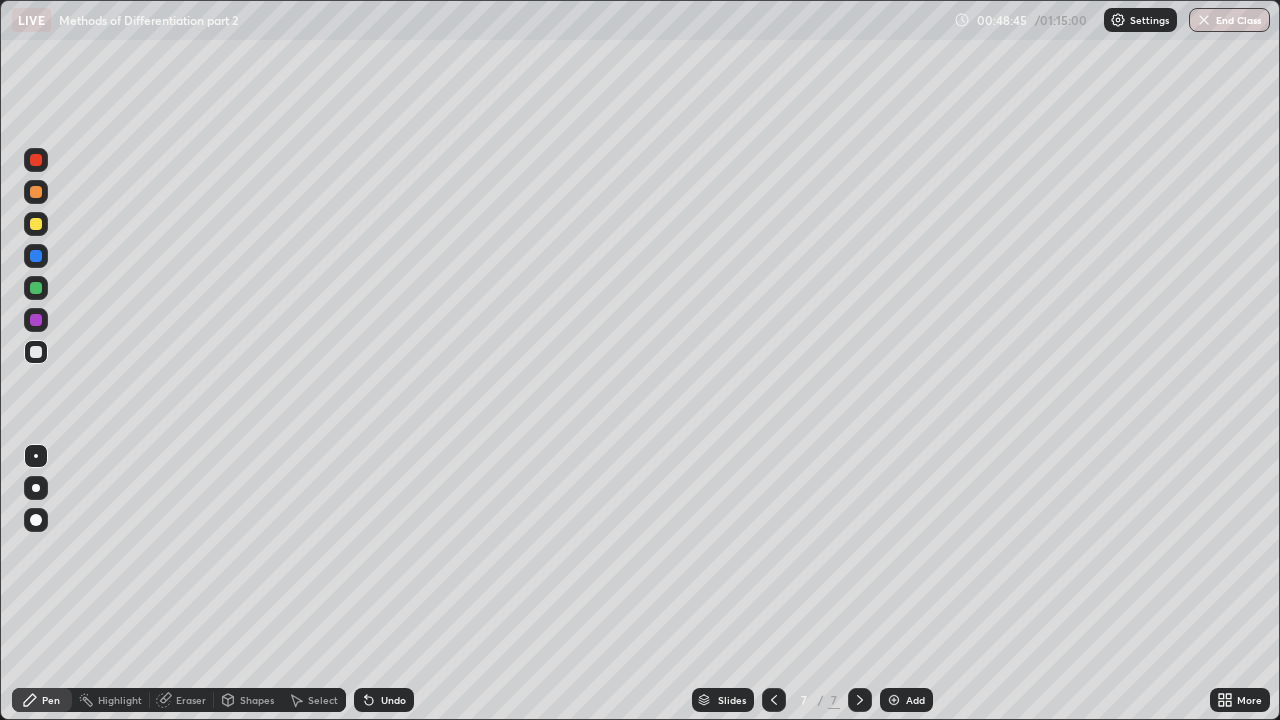 click 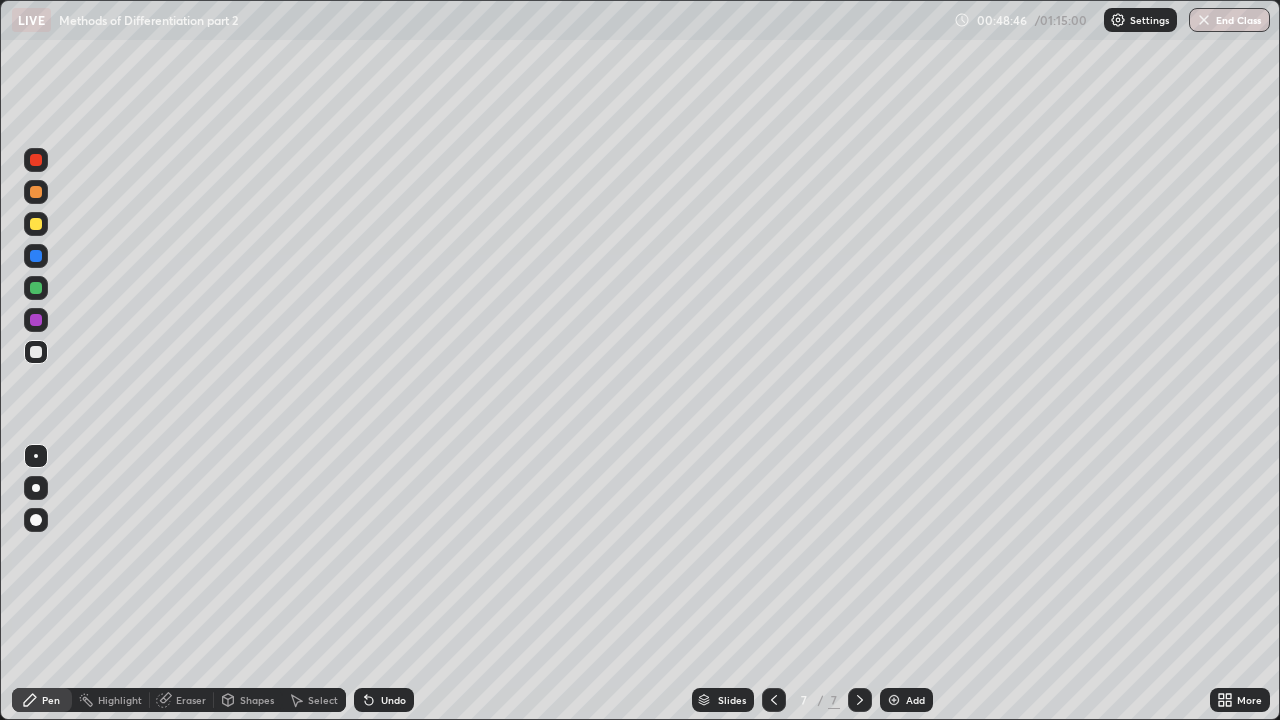 click on "Undo" at bounding box center [393, 700] 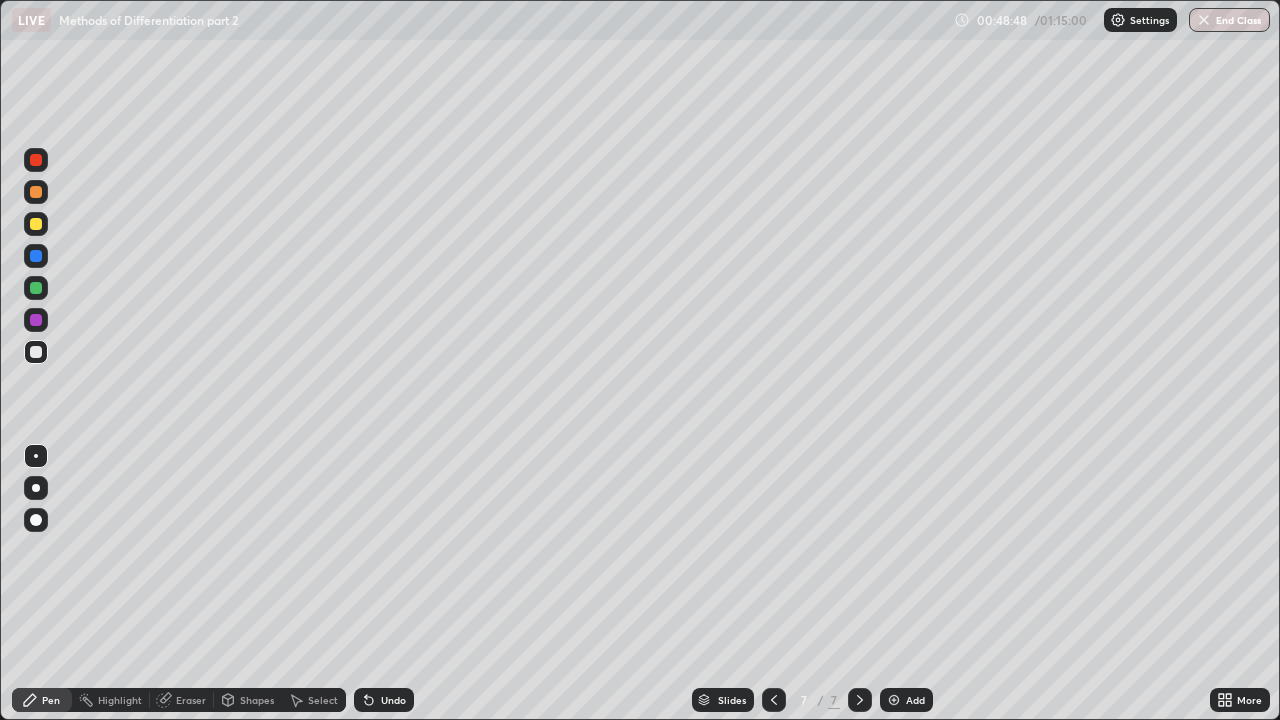 click on "Eraser" at bounding box center [191, 700] 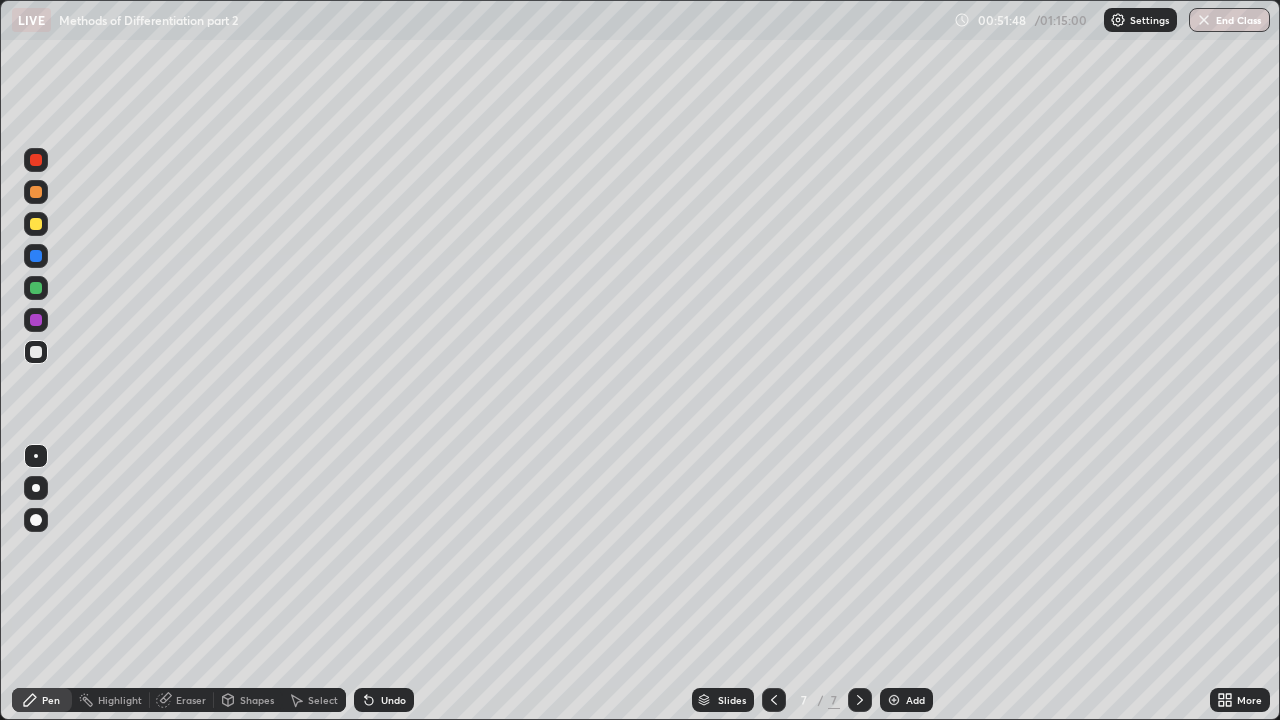 click at bounding box center [894, 700] 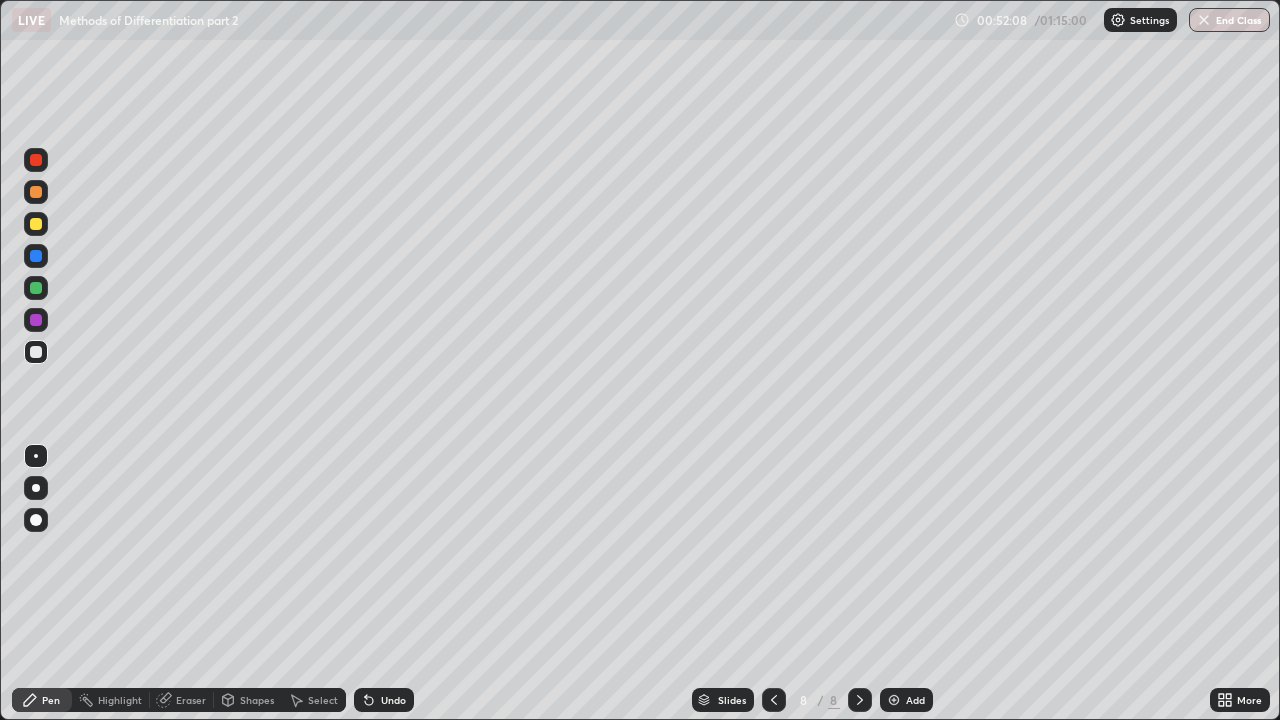 click 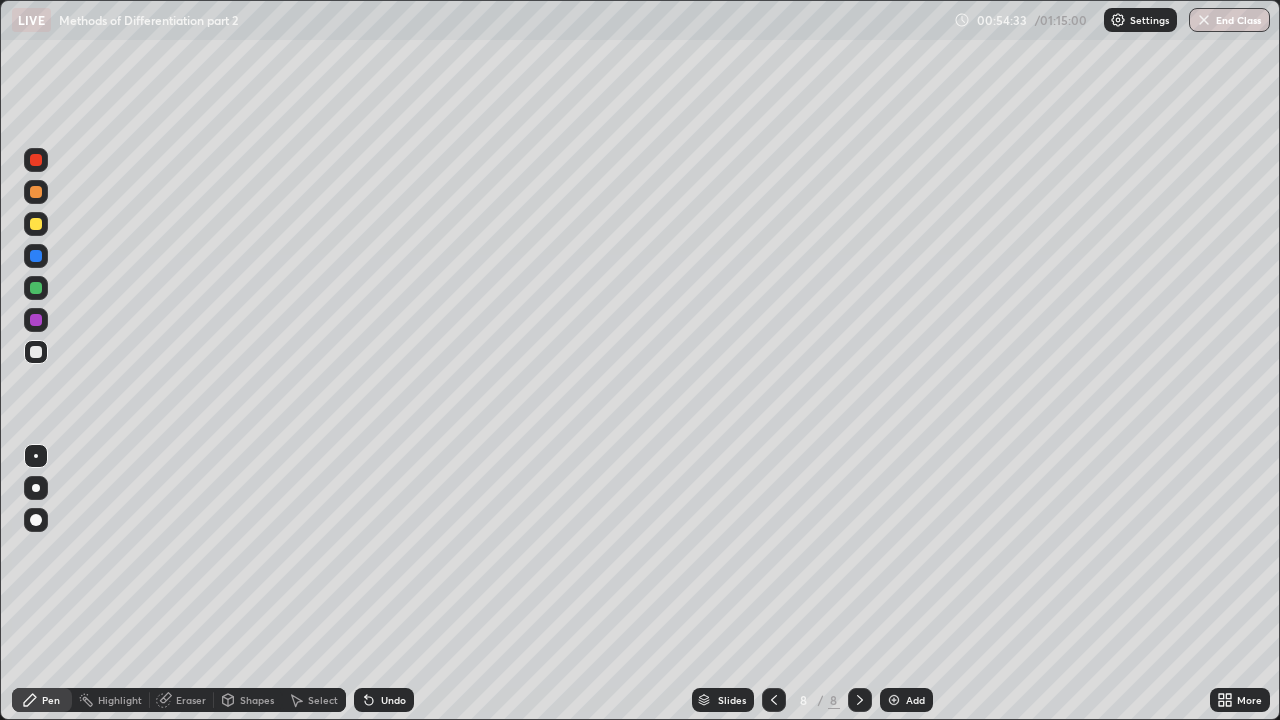 click on "Eraser" at bounding box center (191, 700) 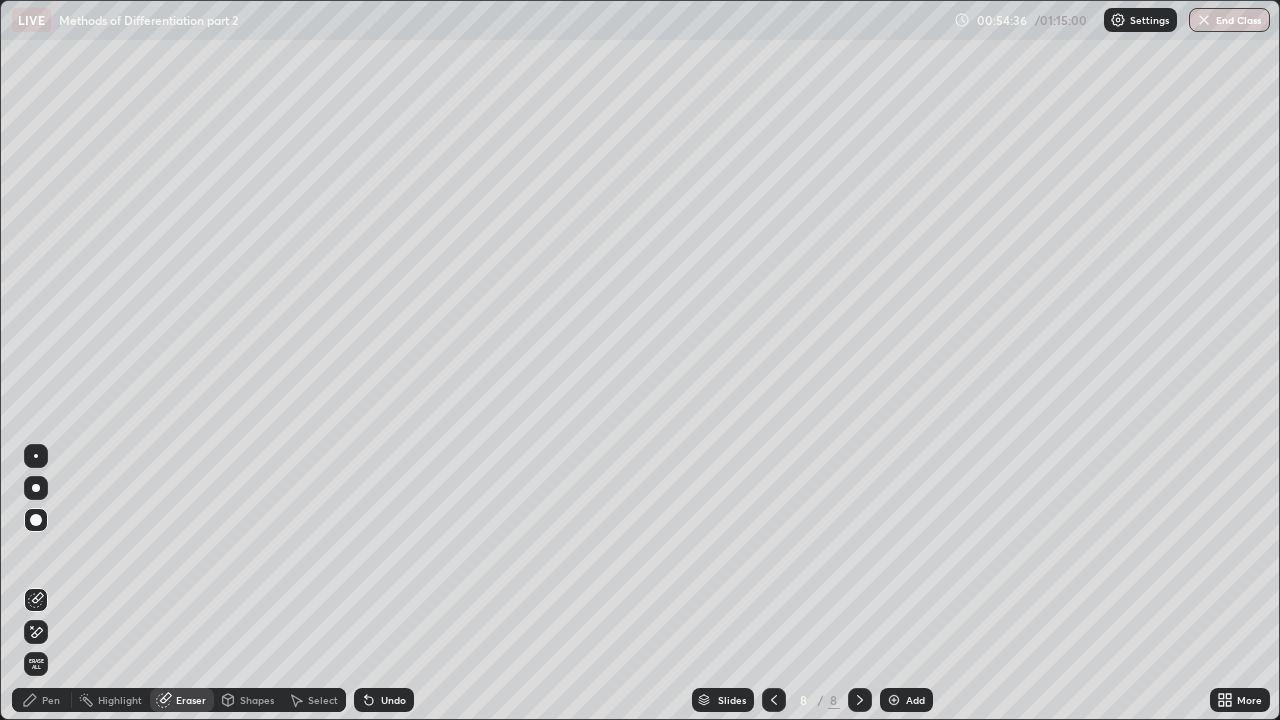 click on "Pen" at bounding box center [51, 700] 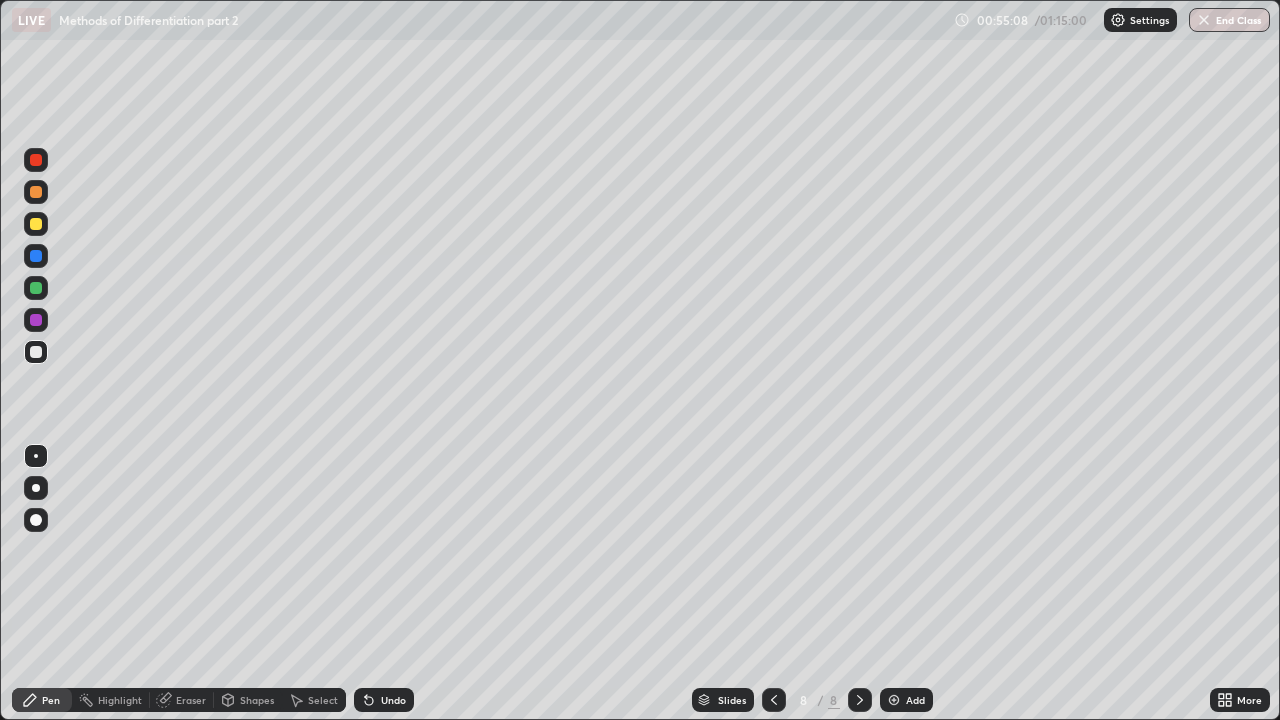 click 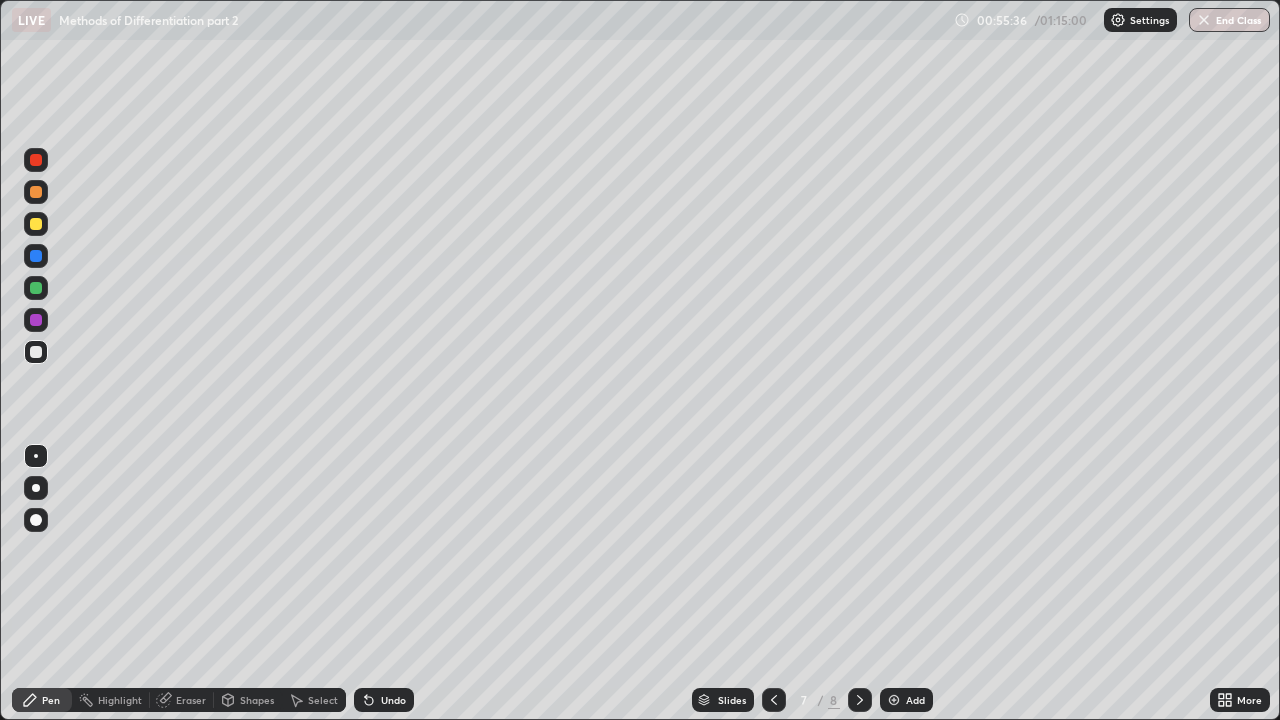 click 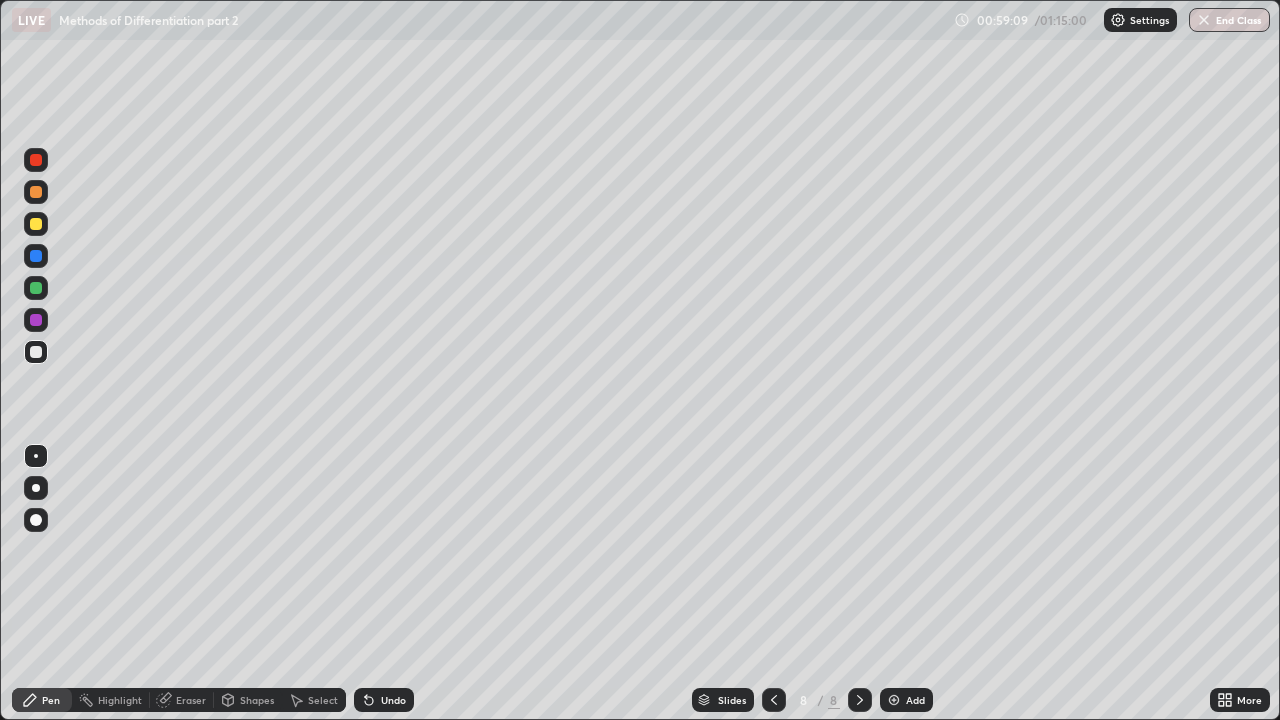click 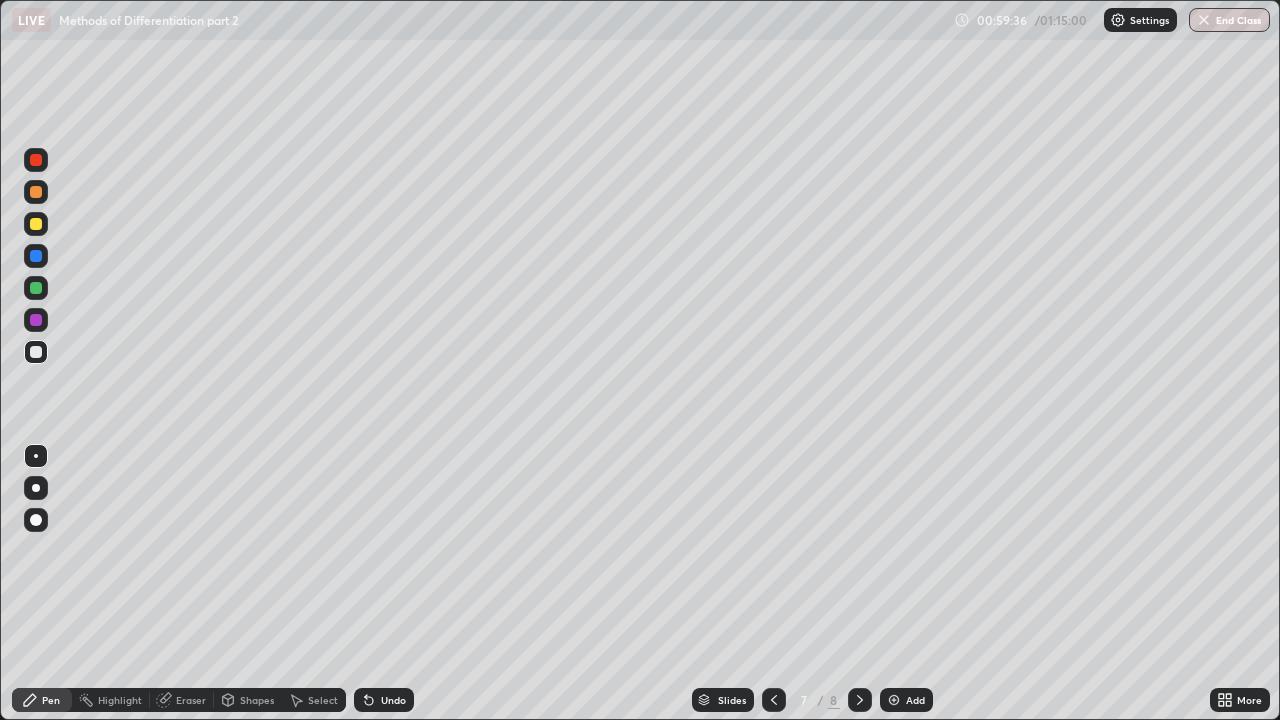 click on "Eraser" at bounding box center [191, 700] 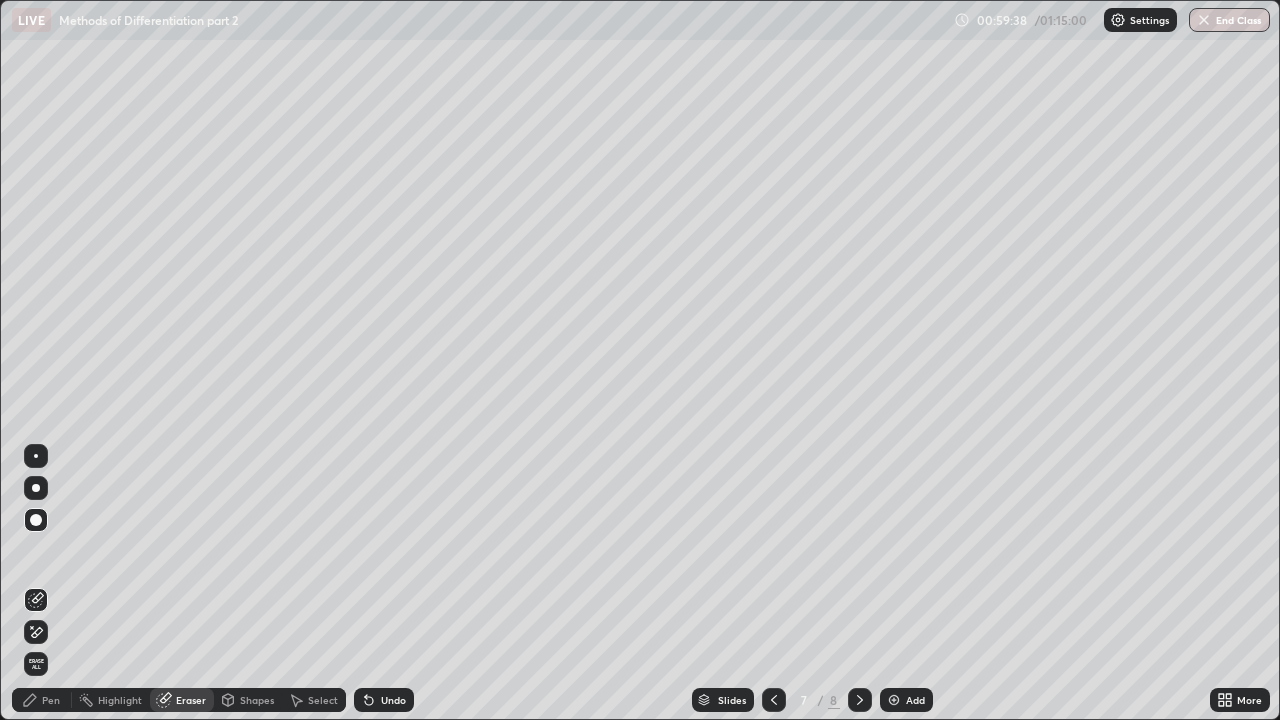 click at bounding box center (36, 456) 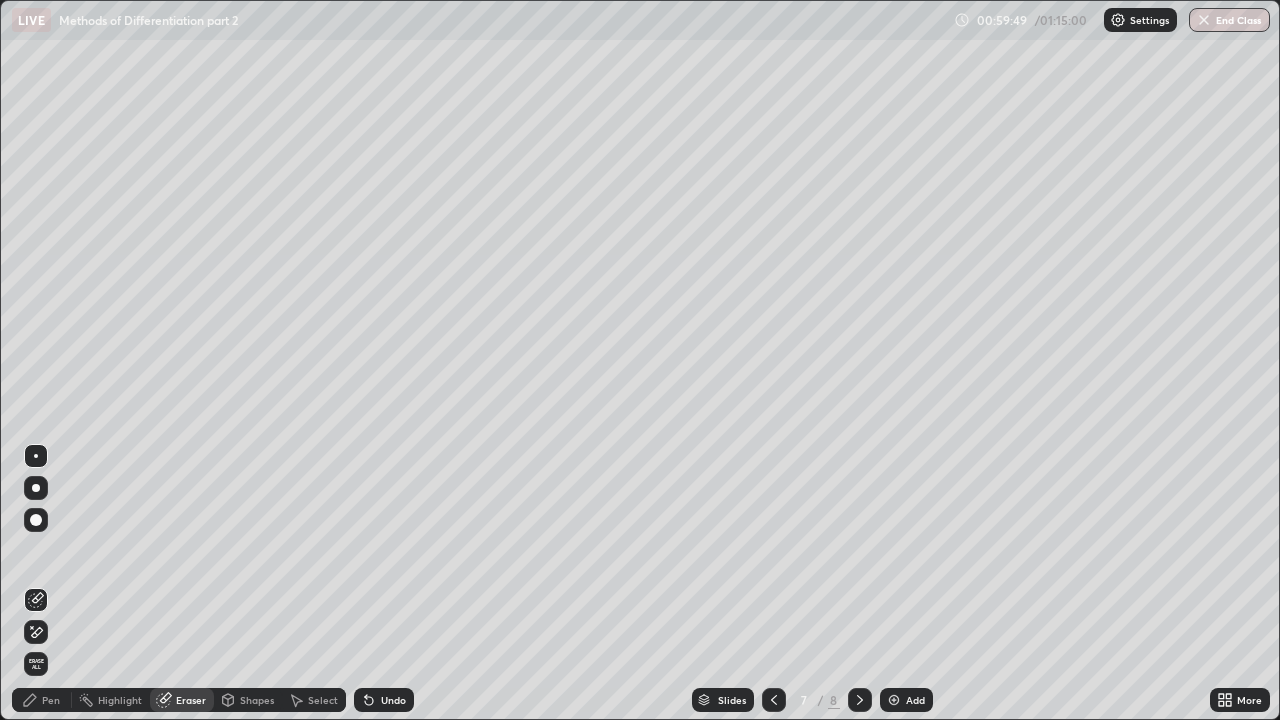 click on "Pen" at bounding box center (51, 700) 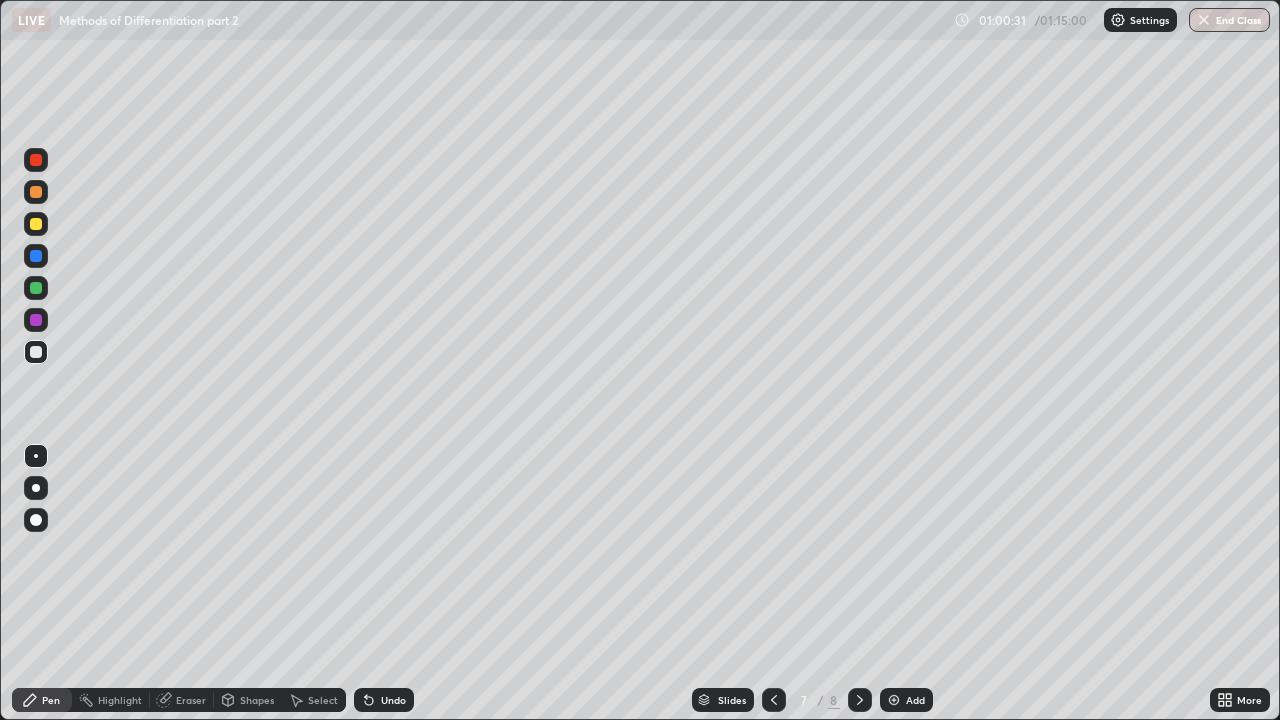 click 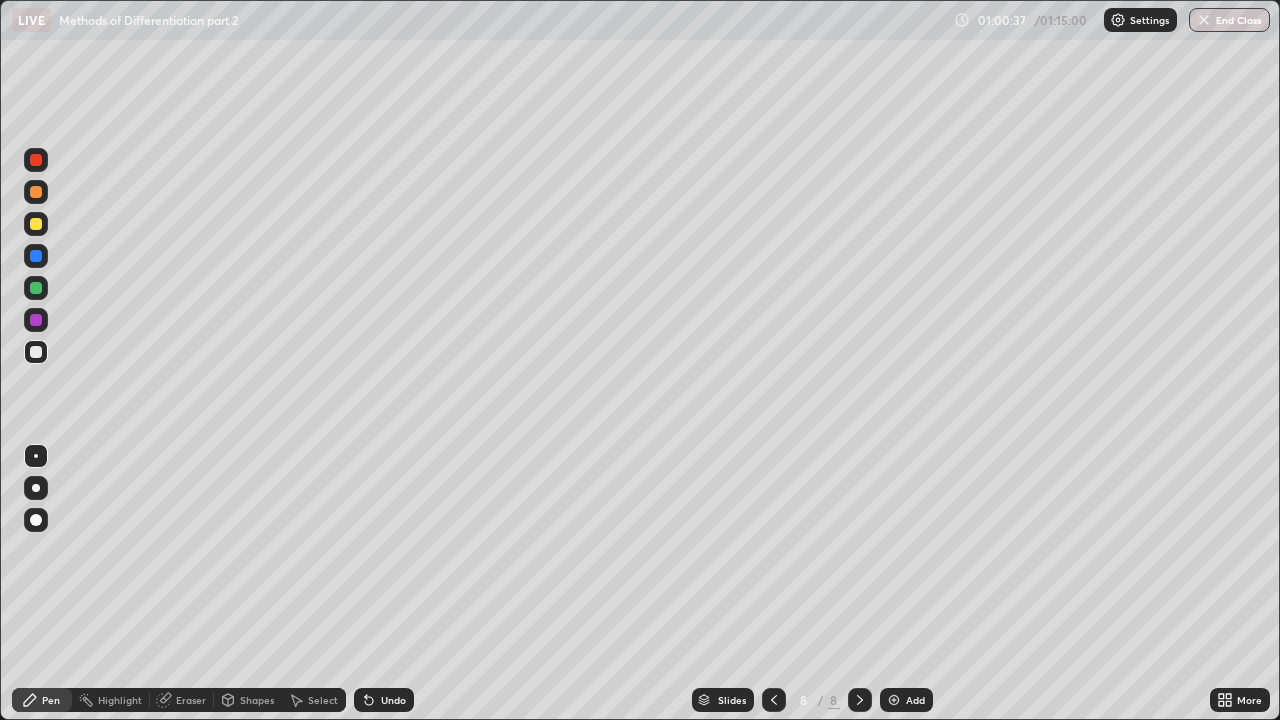 click on "Eraser" at bounding box center (191, 700) 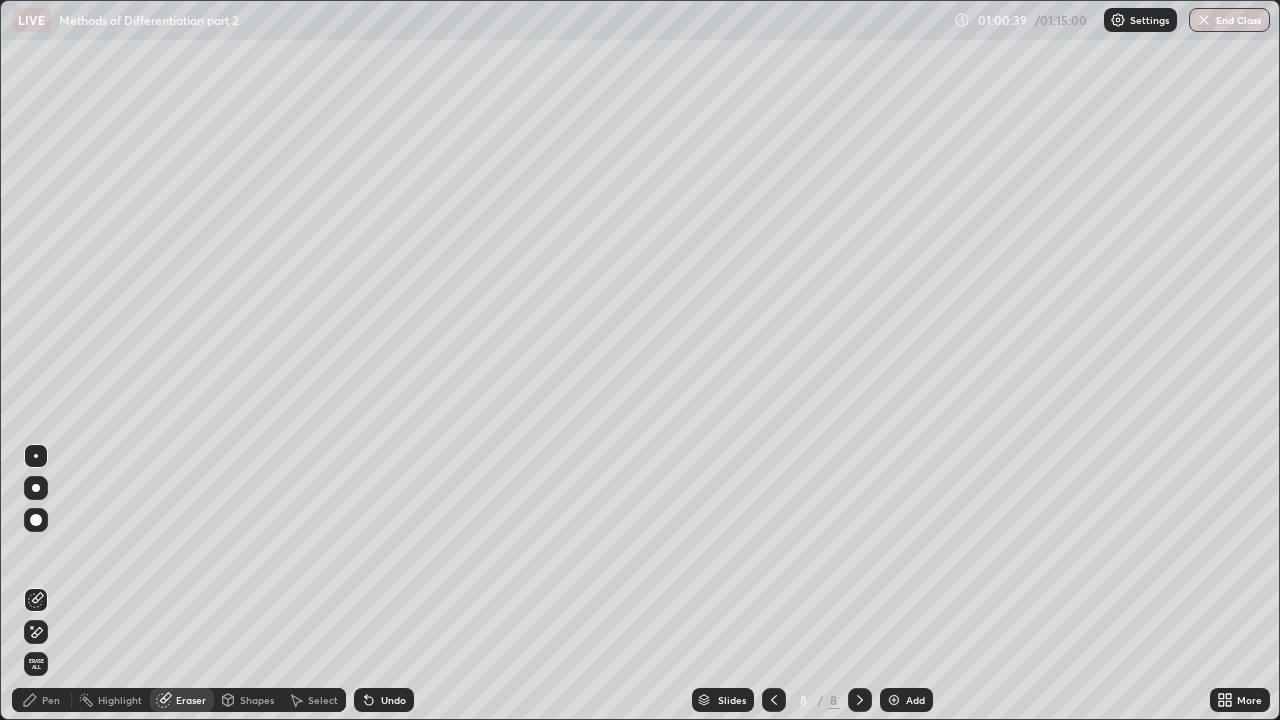 click on "Pen" at bounding box center [51, 700] 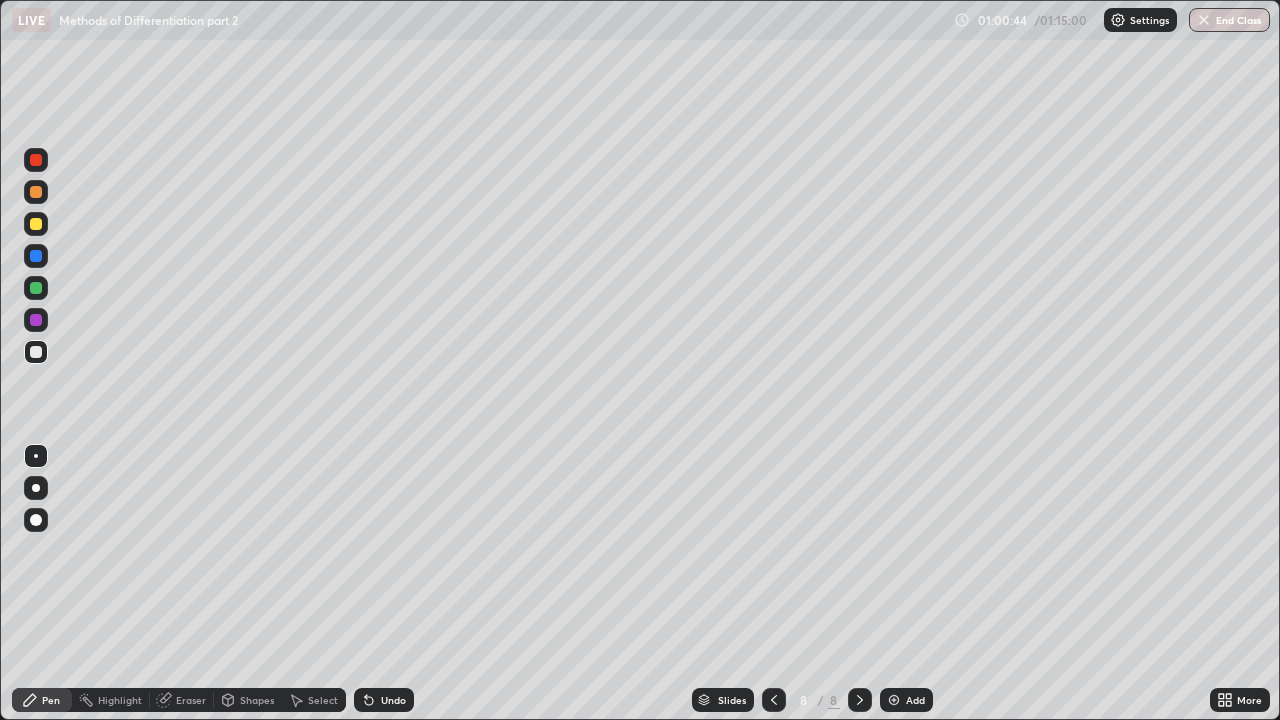 click on "Eraser" at bounding box center [191, 700] 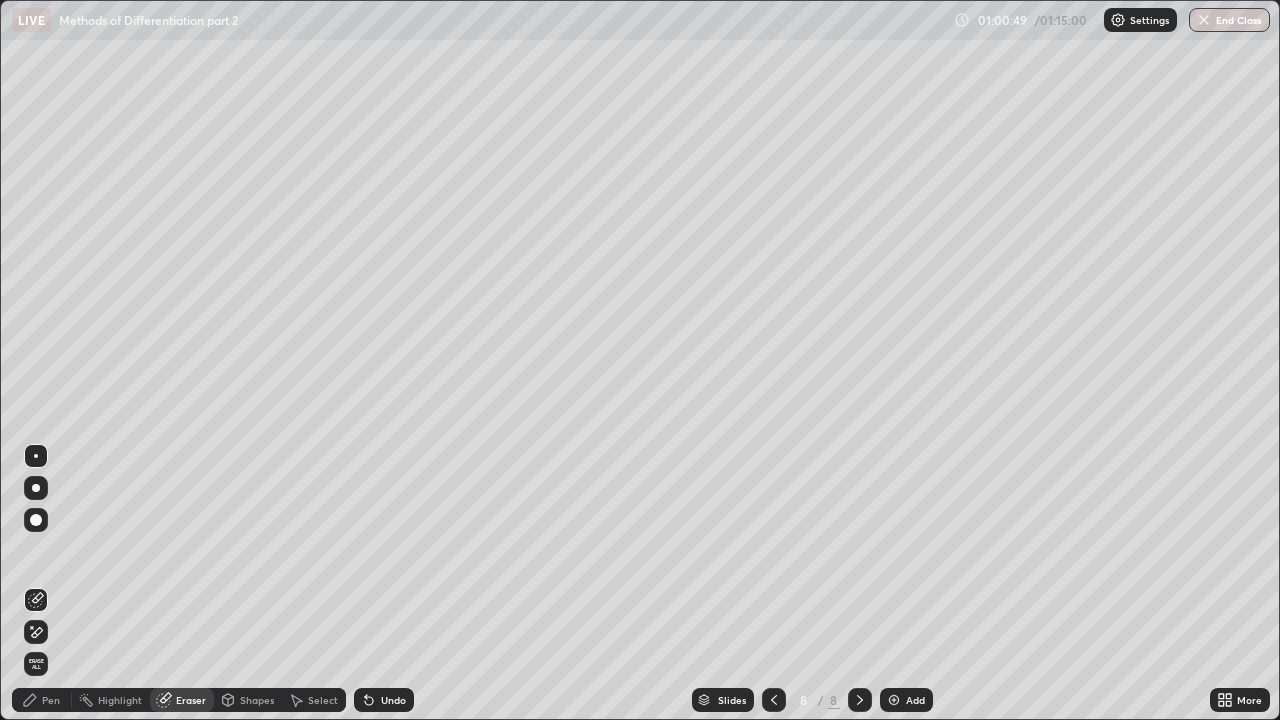 click on "Pen" at bounding box center (51, 700) 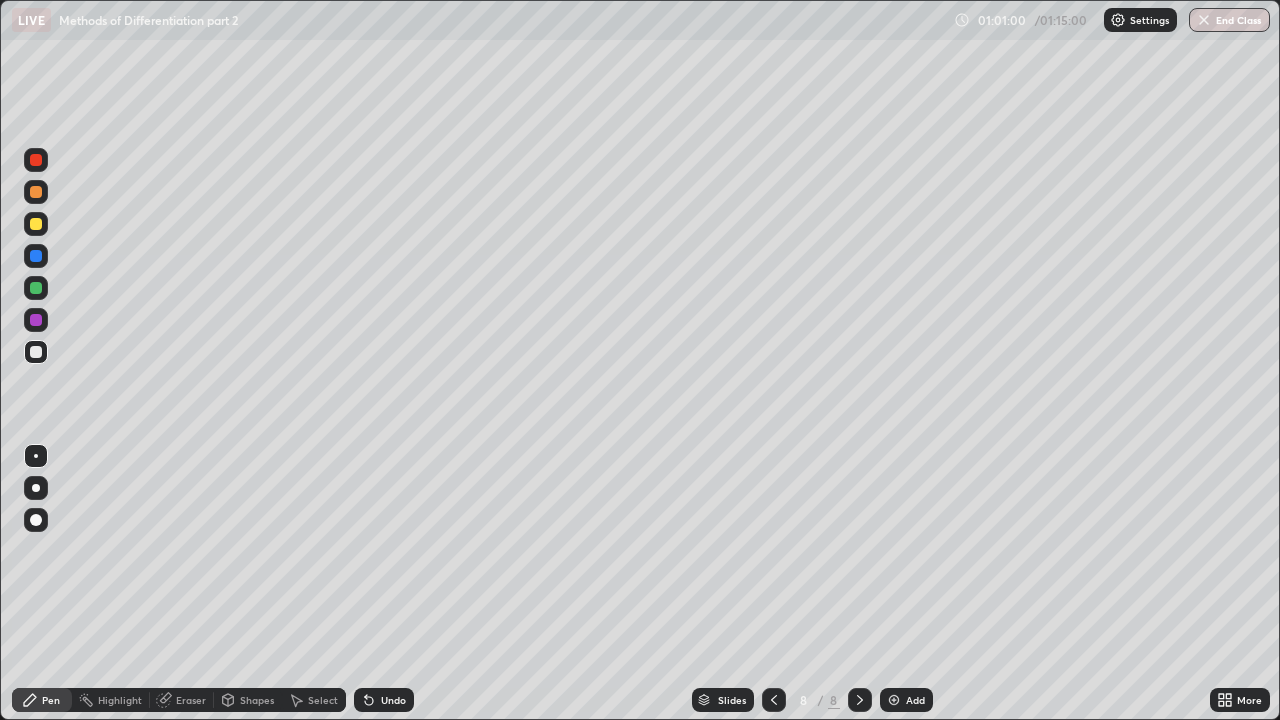 click on "Eraser" at bounding box center [182, 700] 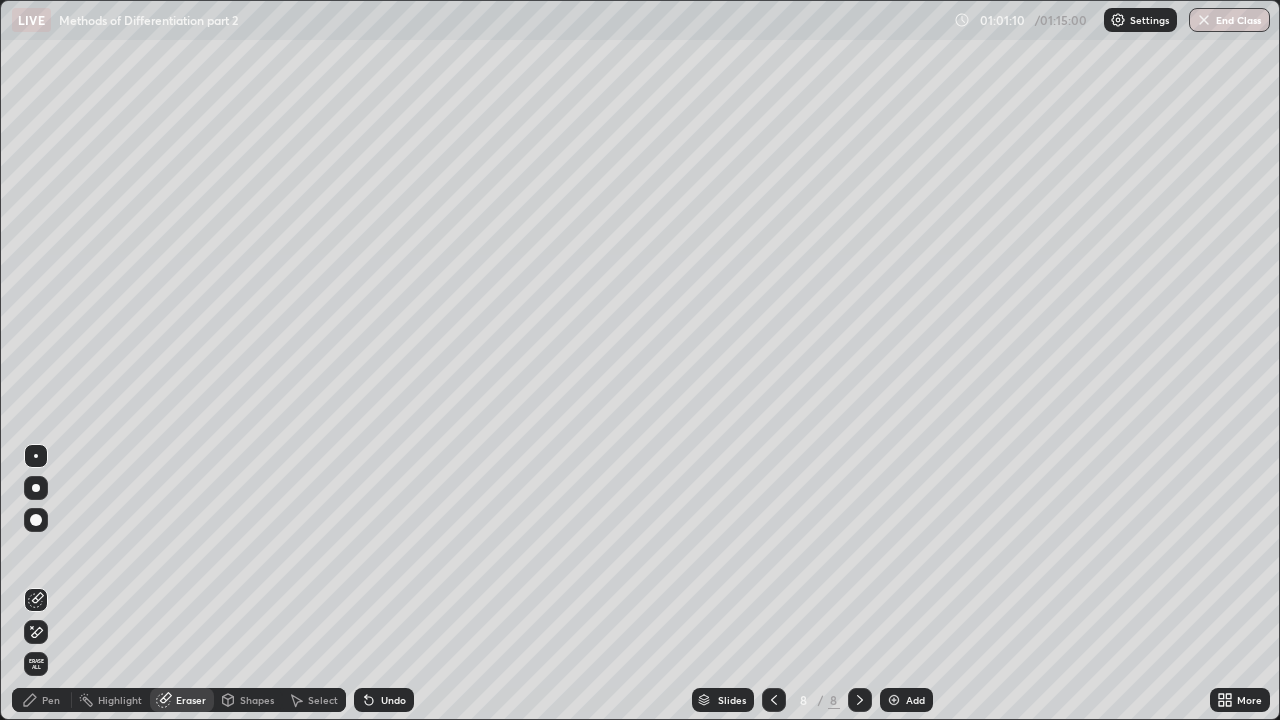 click on "Pen" at bounding box center [51, 700] 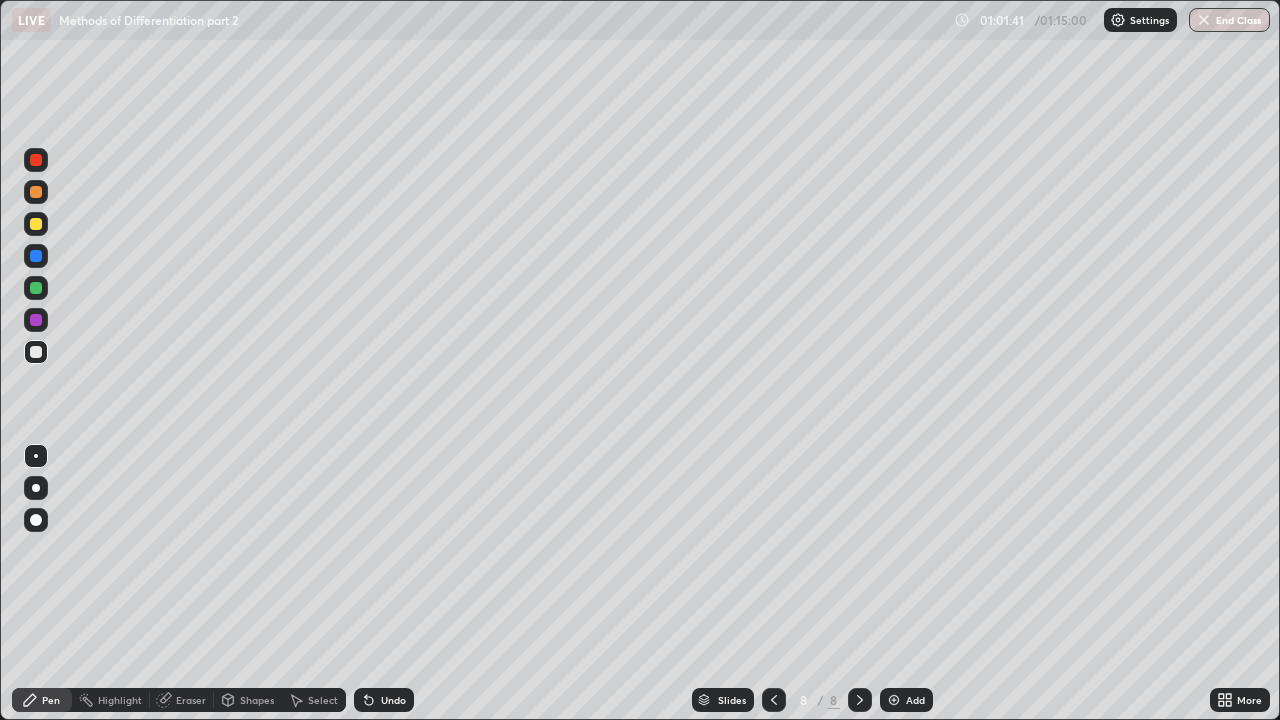 click 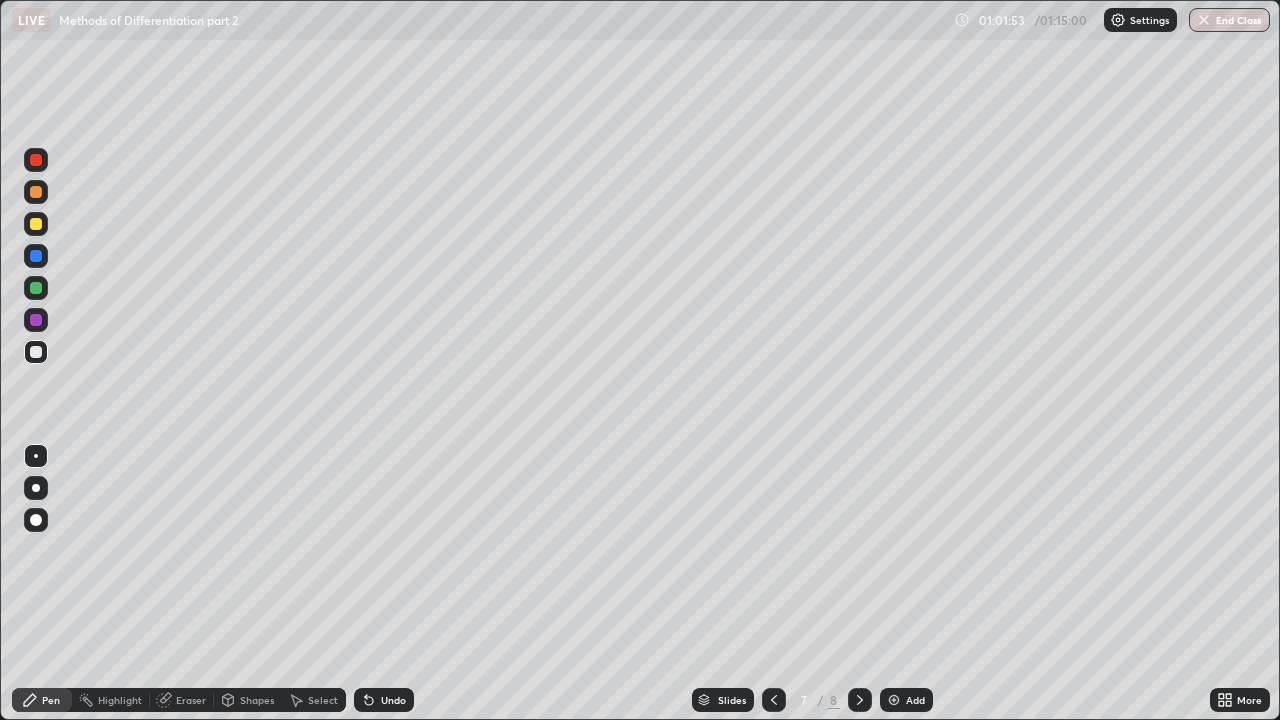 click on "Eraser" at bounding box center [191, 700] 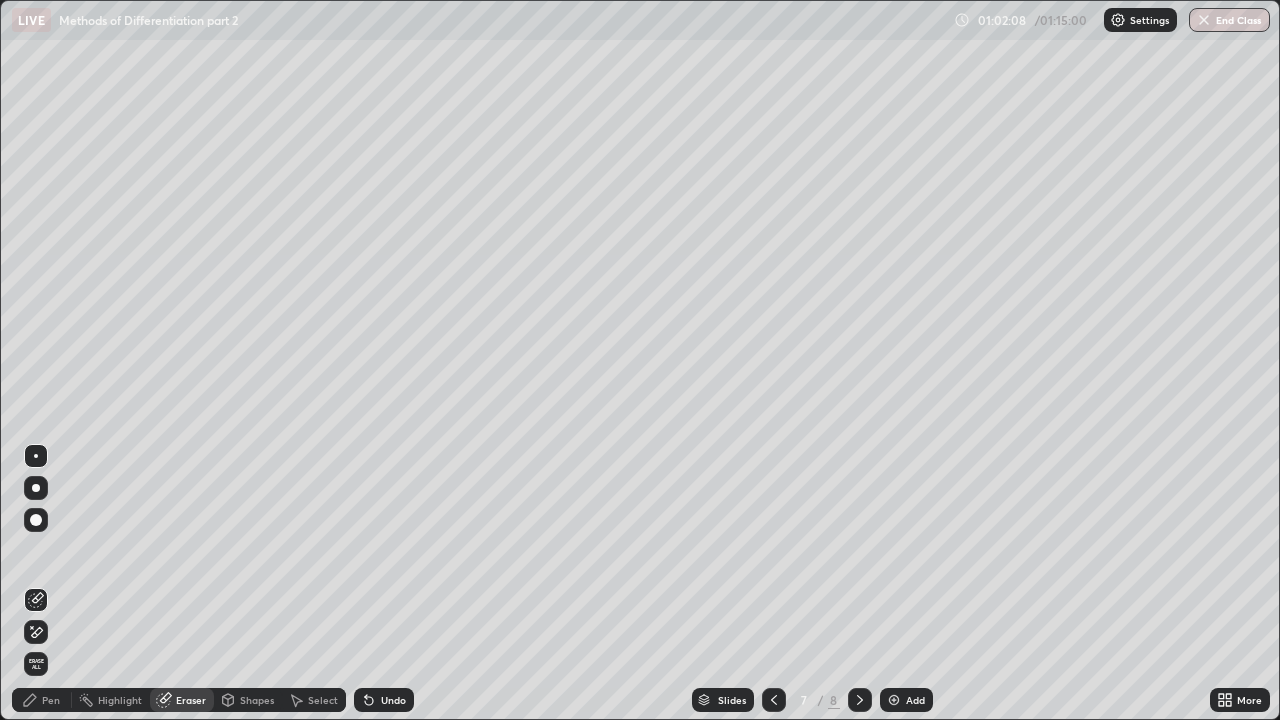 click on "Pen" at bounding box center (42, 700) 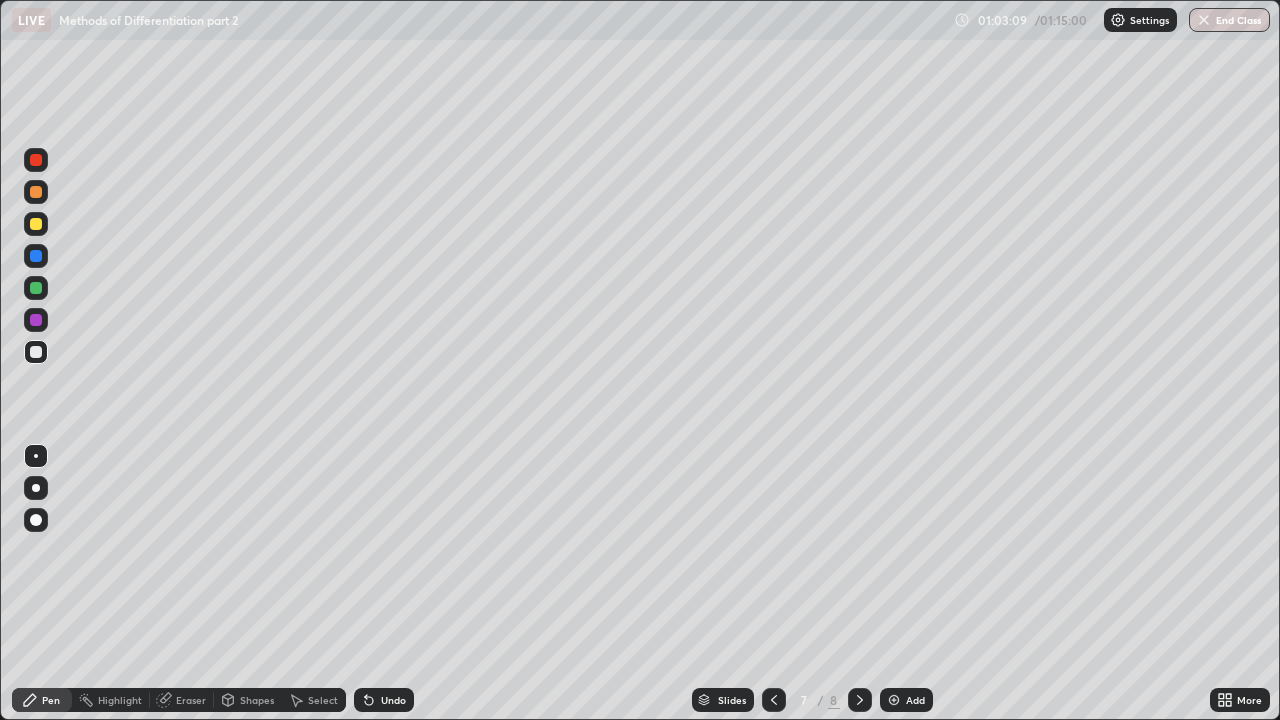 click at bounding box center [860, 700] 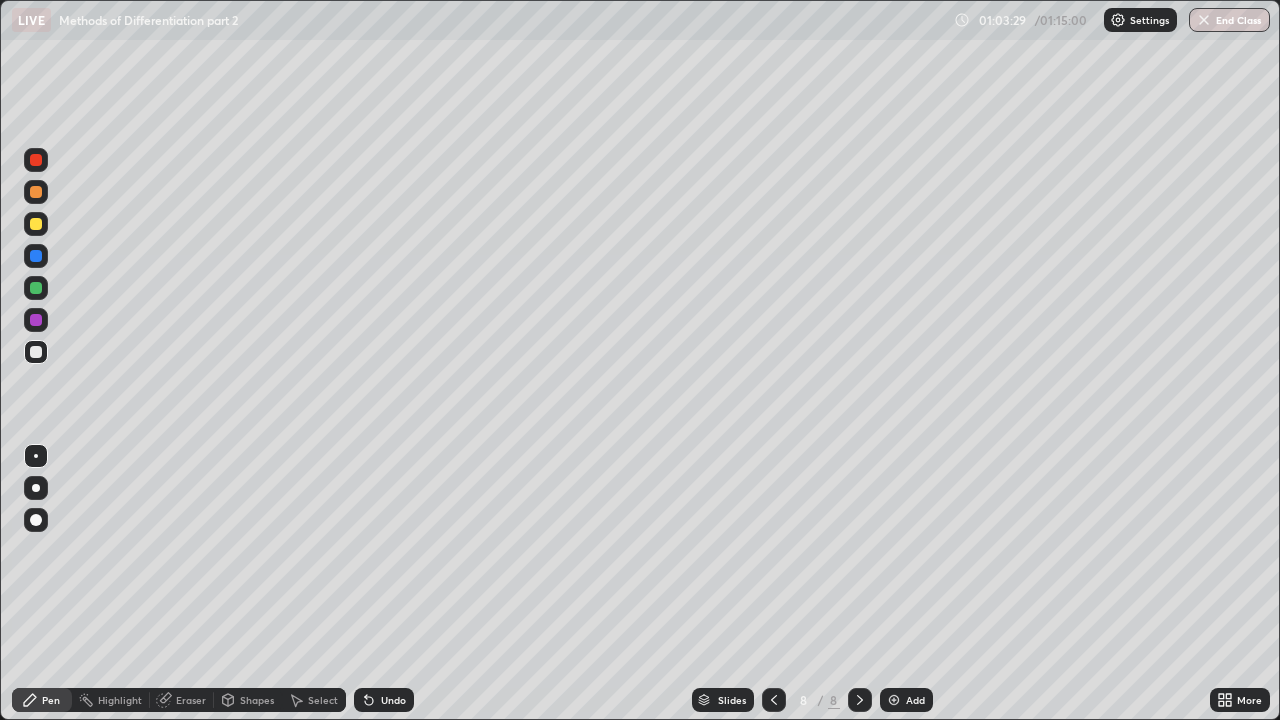click 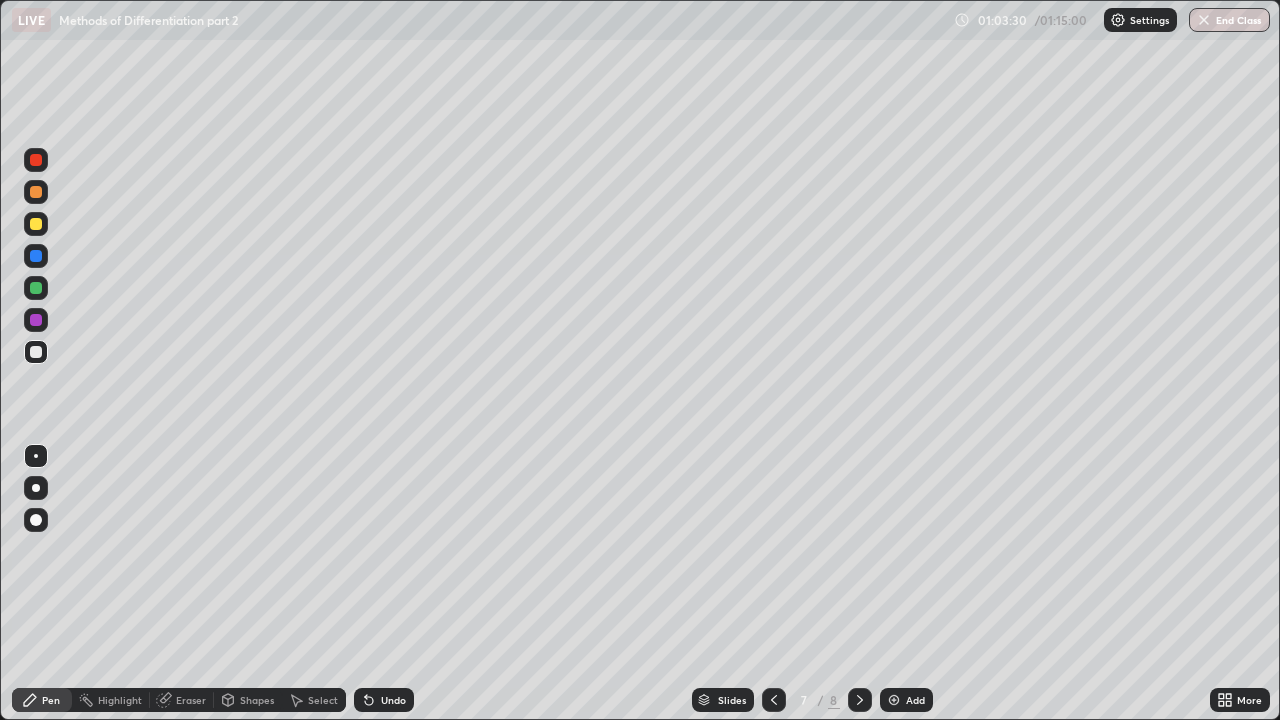 click at bounding box center (774, 700) 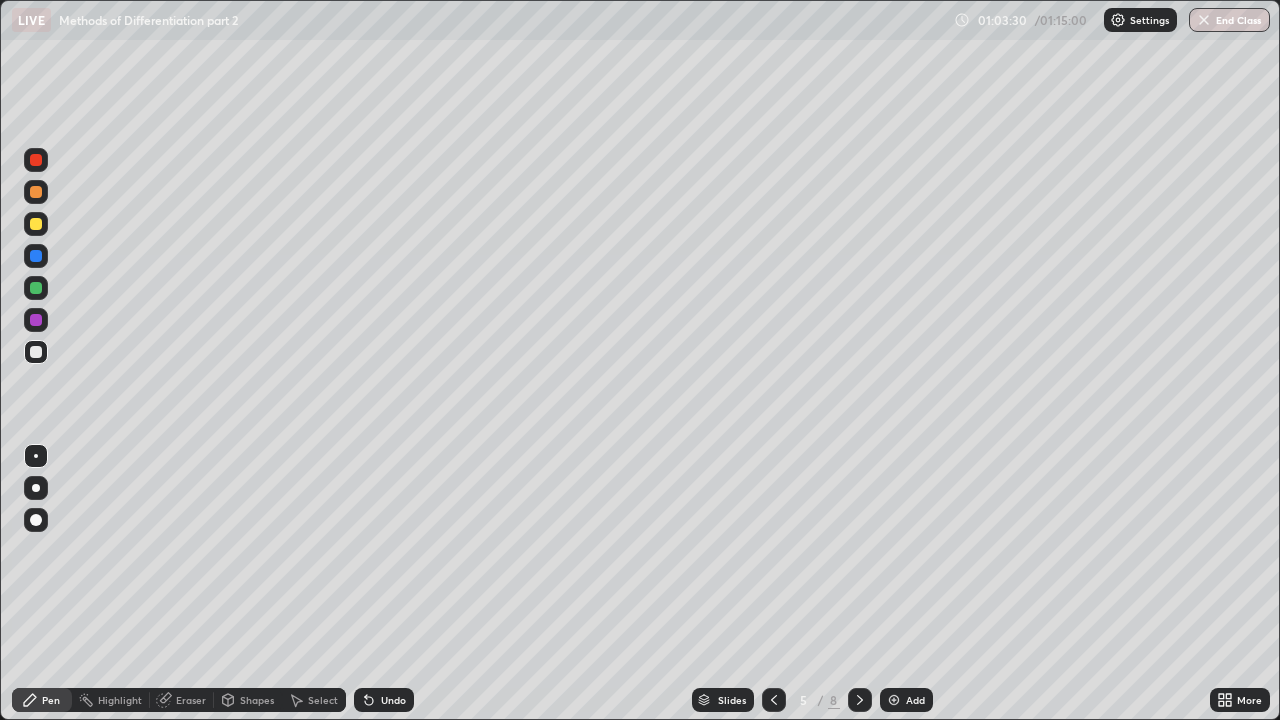 click 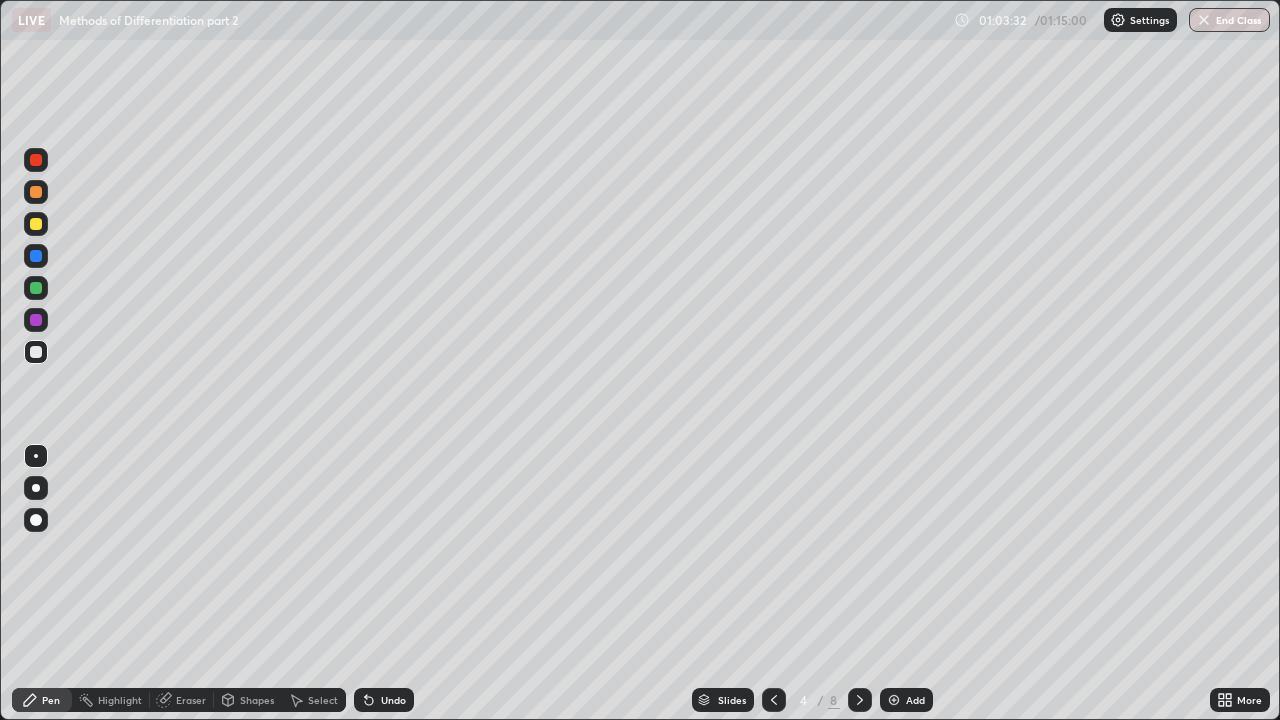 click 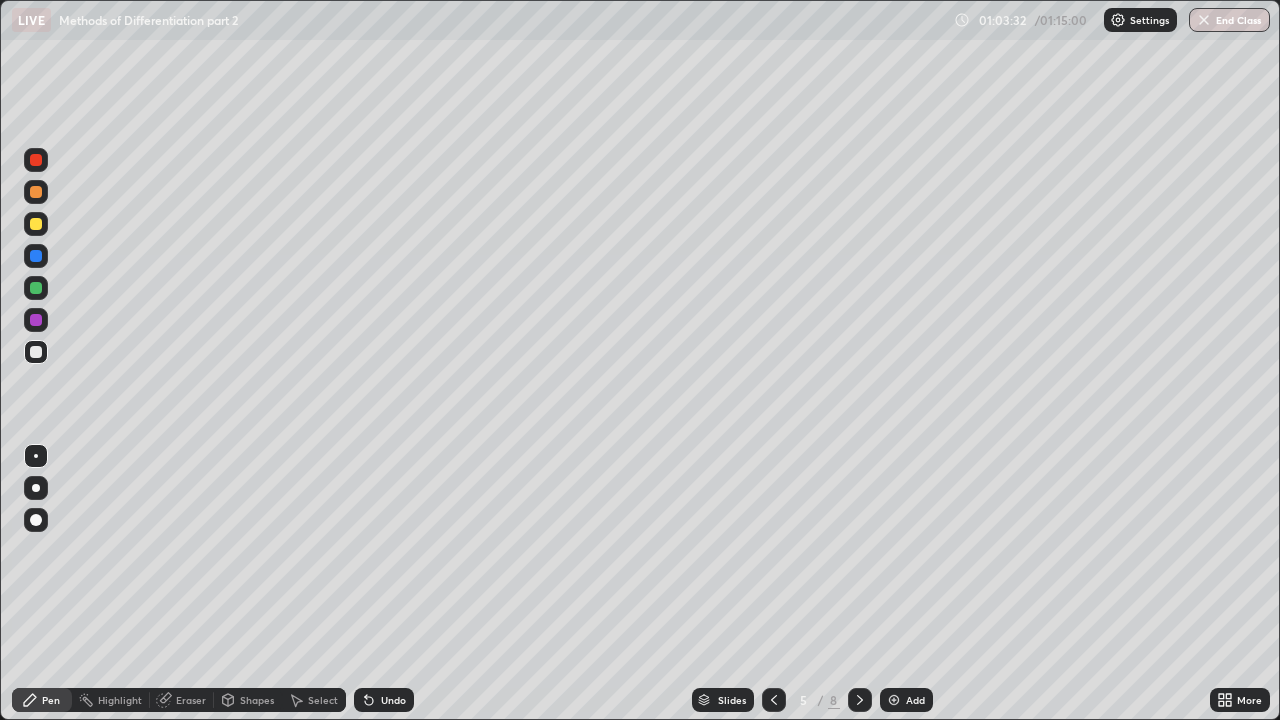 click 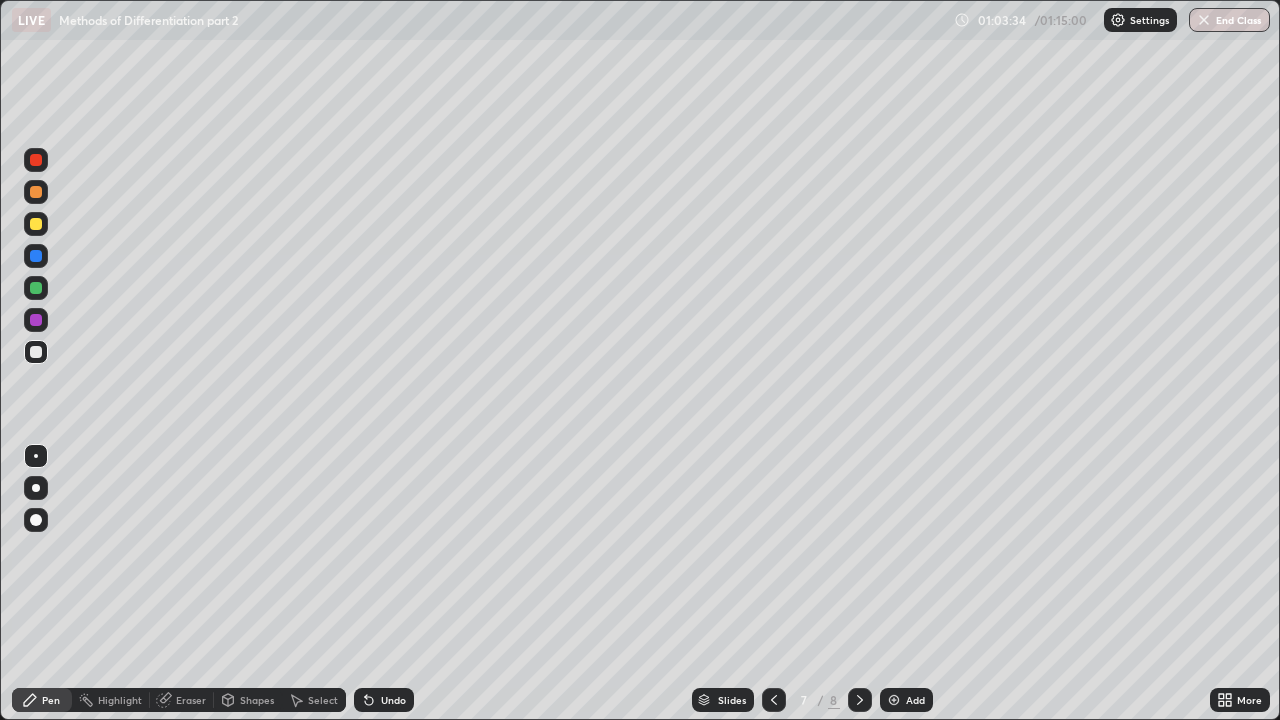 click at bounding box center [860, 700] 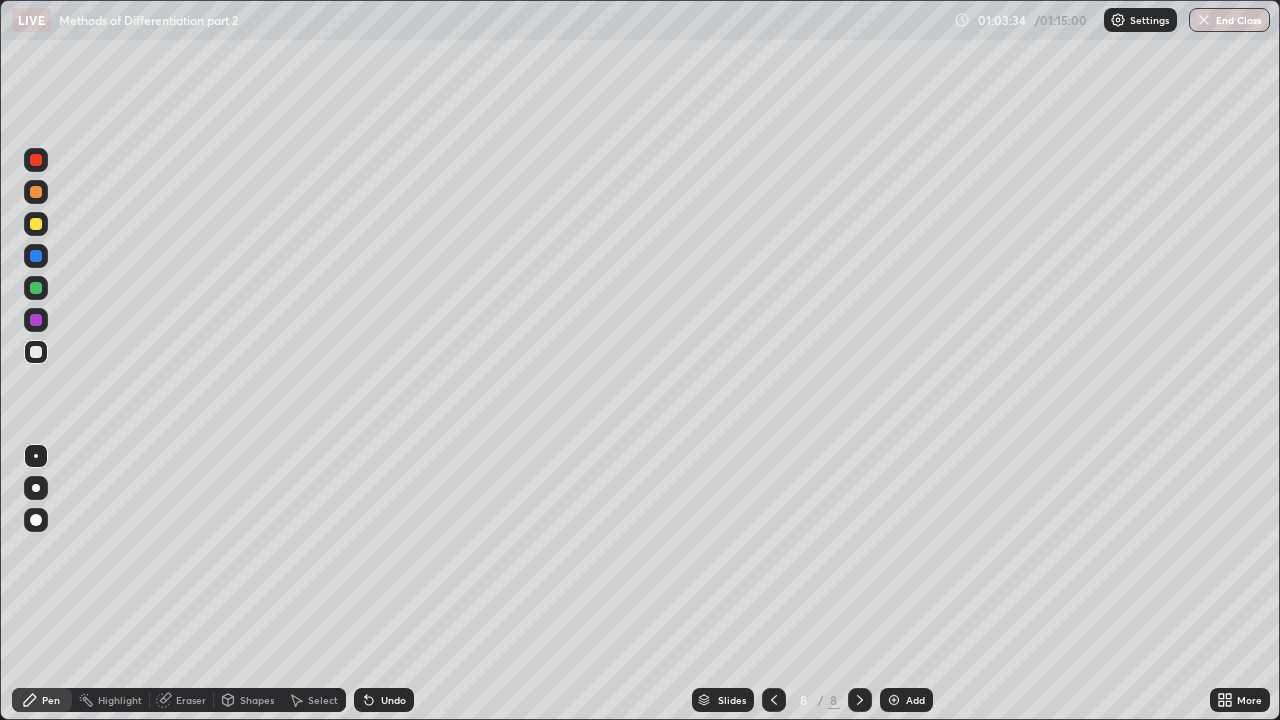 click 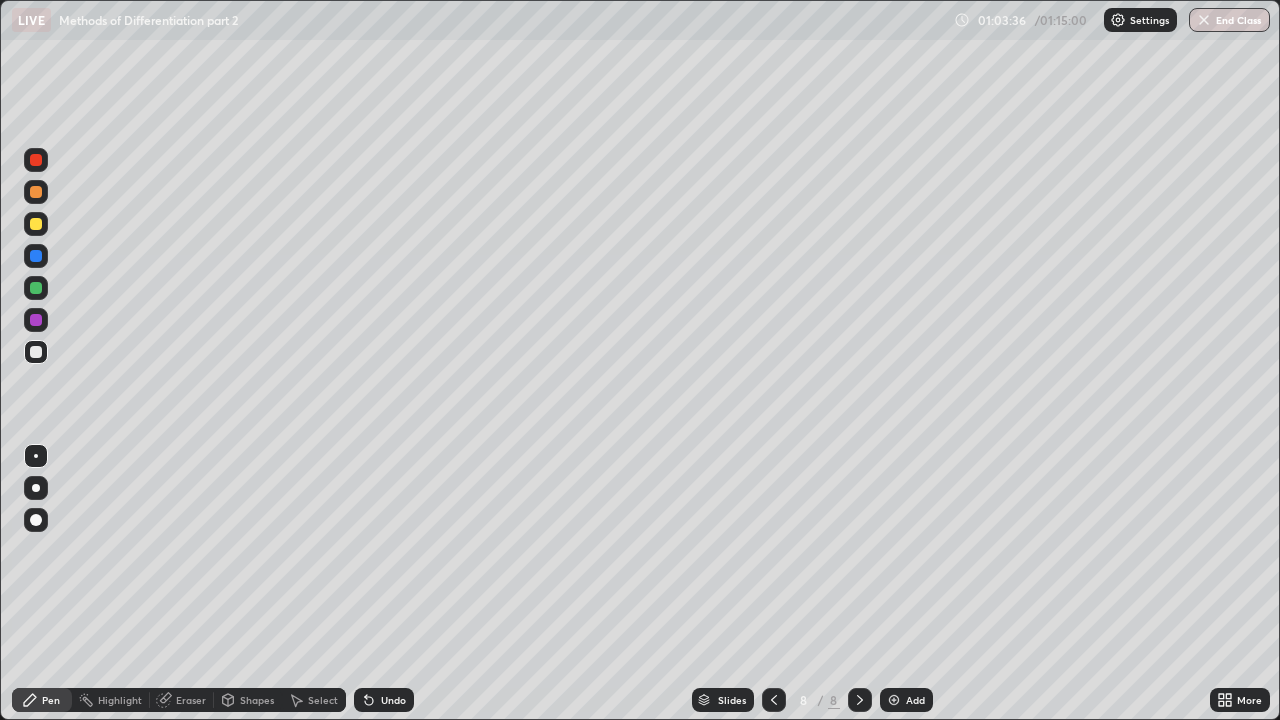 click on "Eraser" at bounding box center (191, 700) 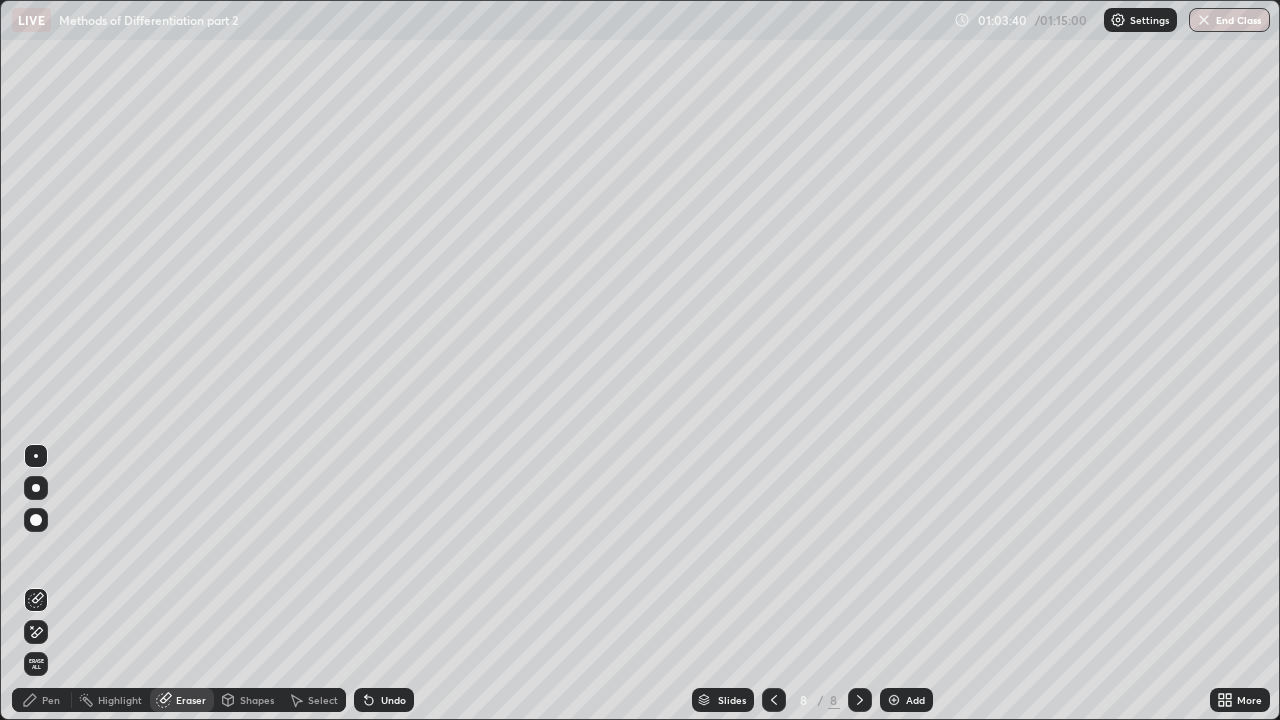 click on "Pen" at bounding box center (42, 700) 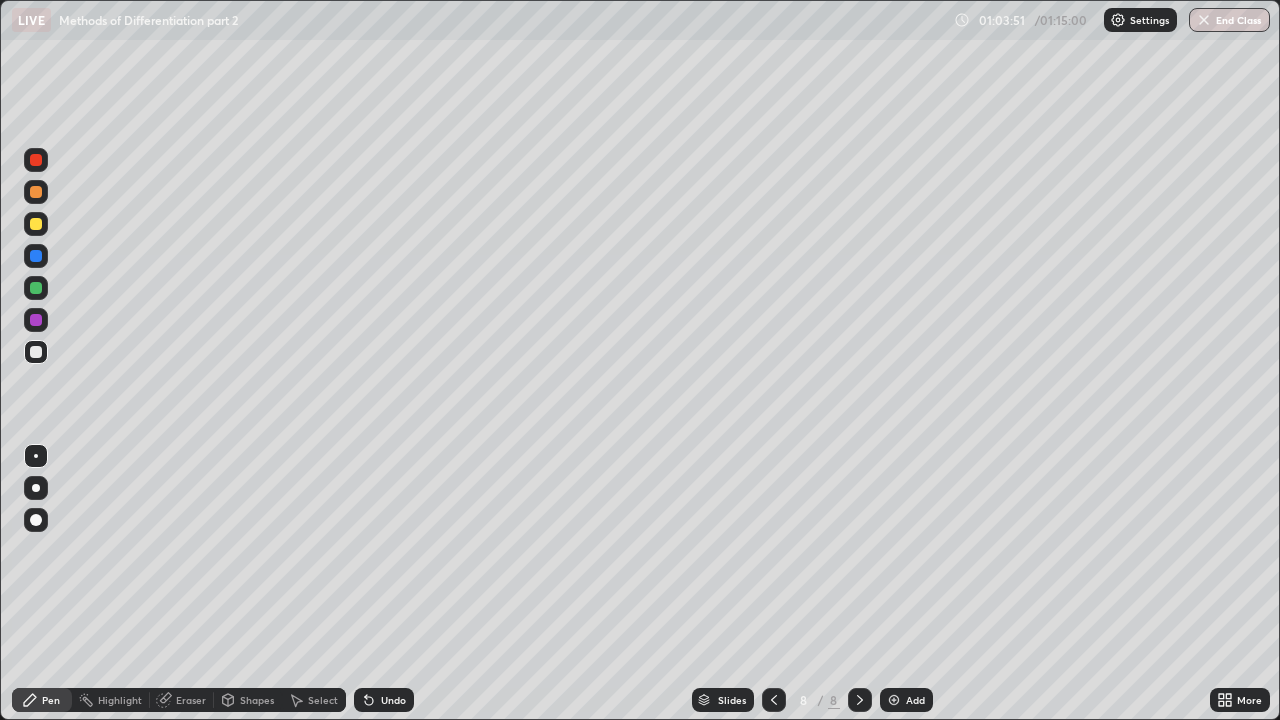 click on "Eraser" at bounding box center (191, 700) 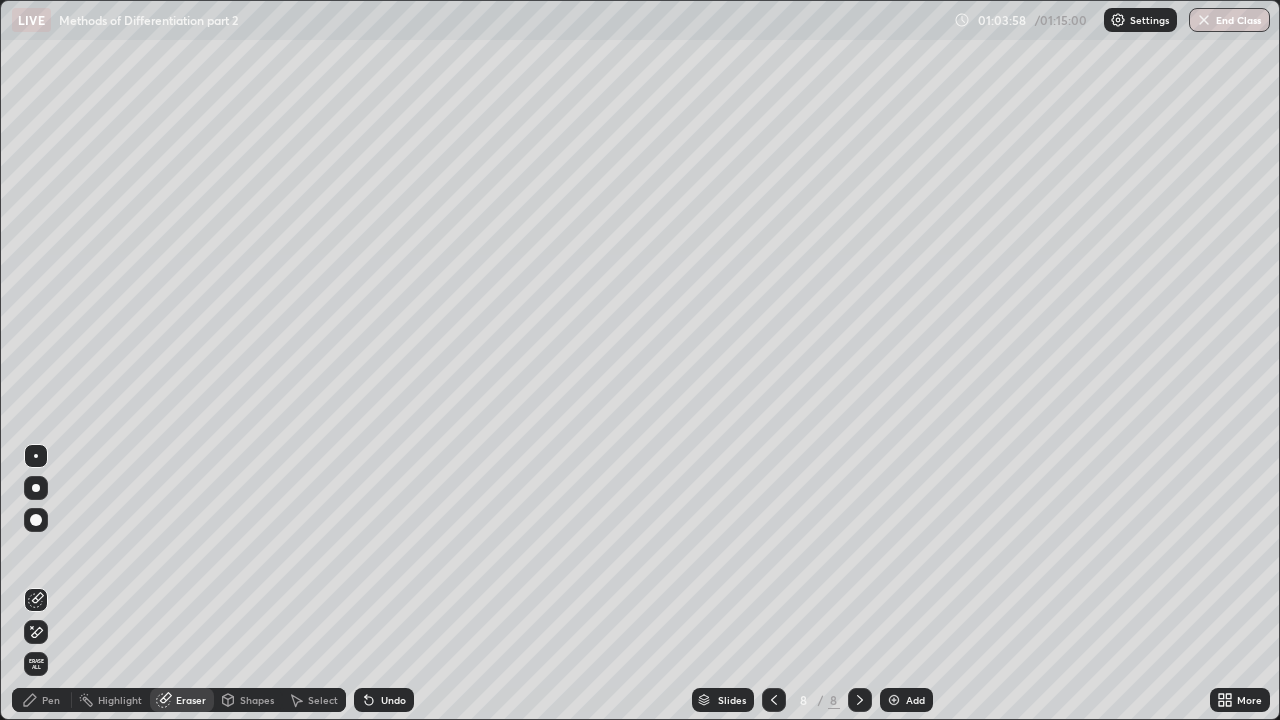 click on "Pen" at bounding box center (51, 700) 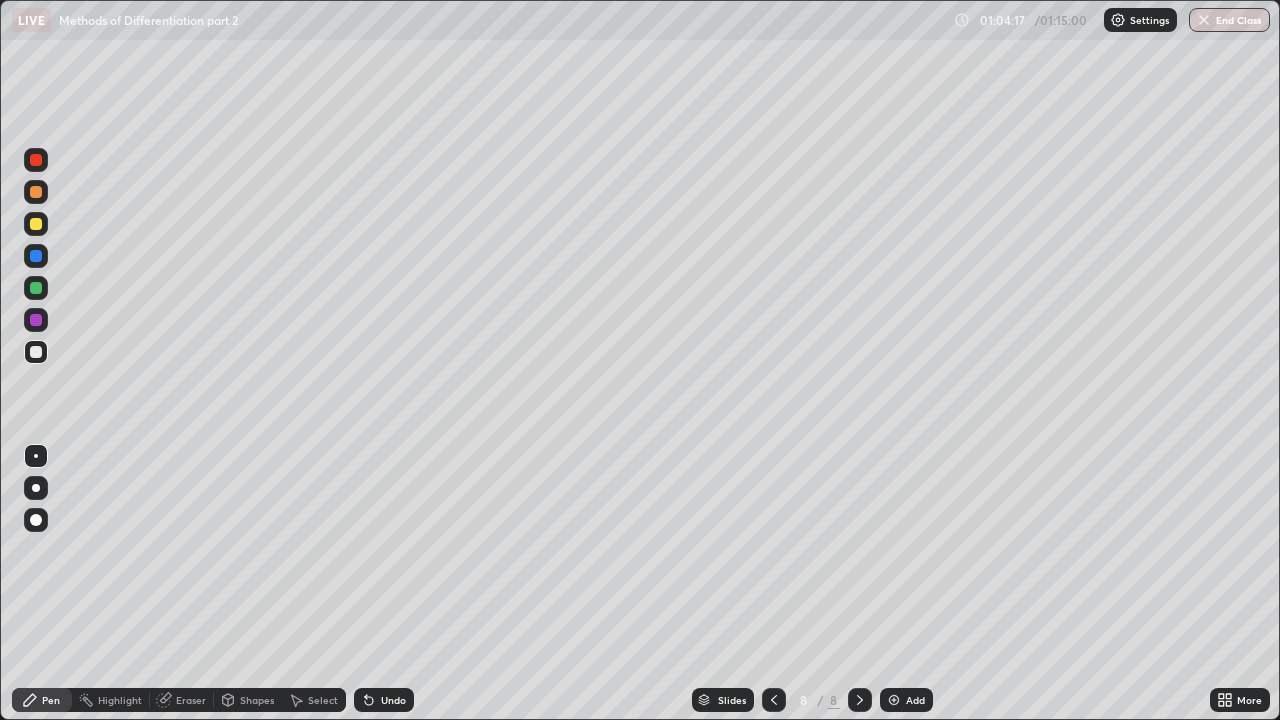 click 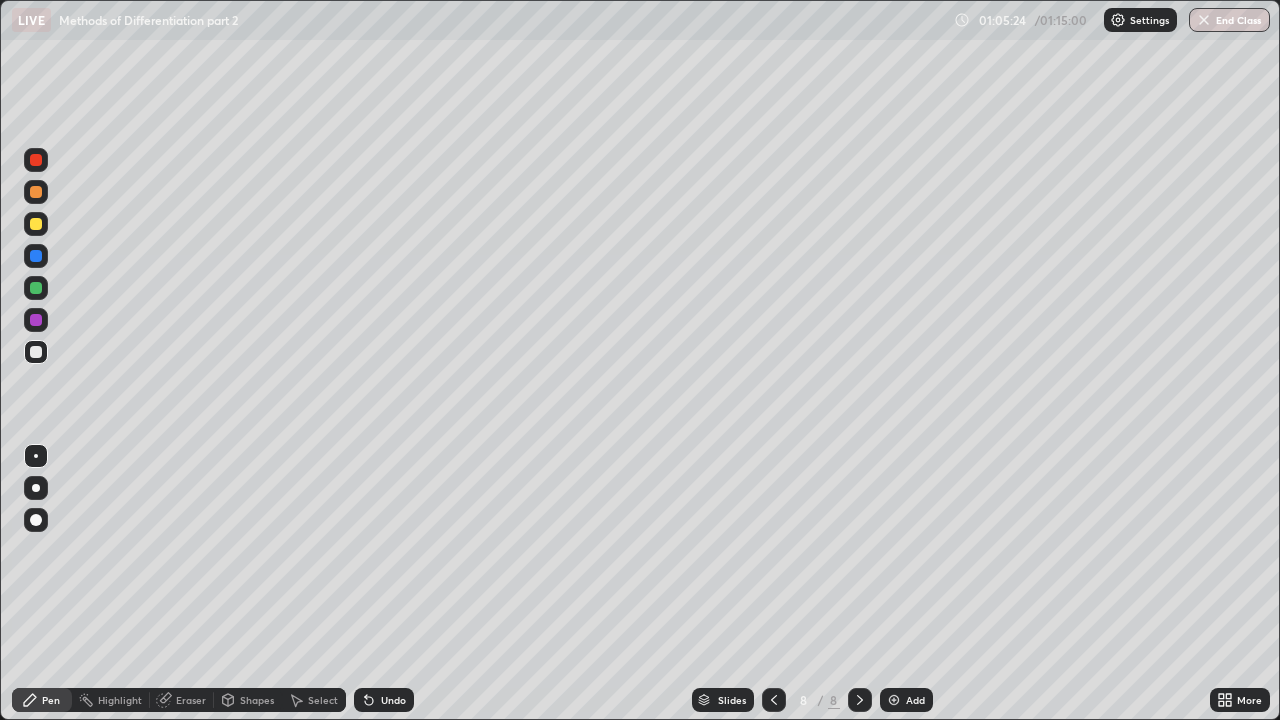 click on "Undo" at bounding box center [384, 700] 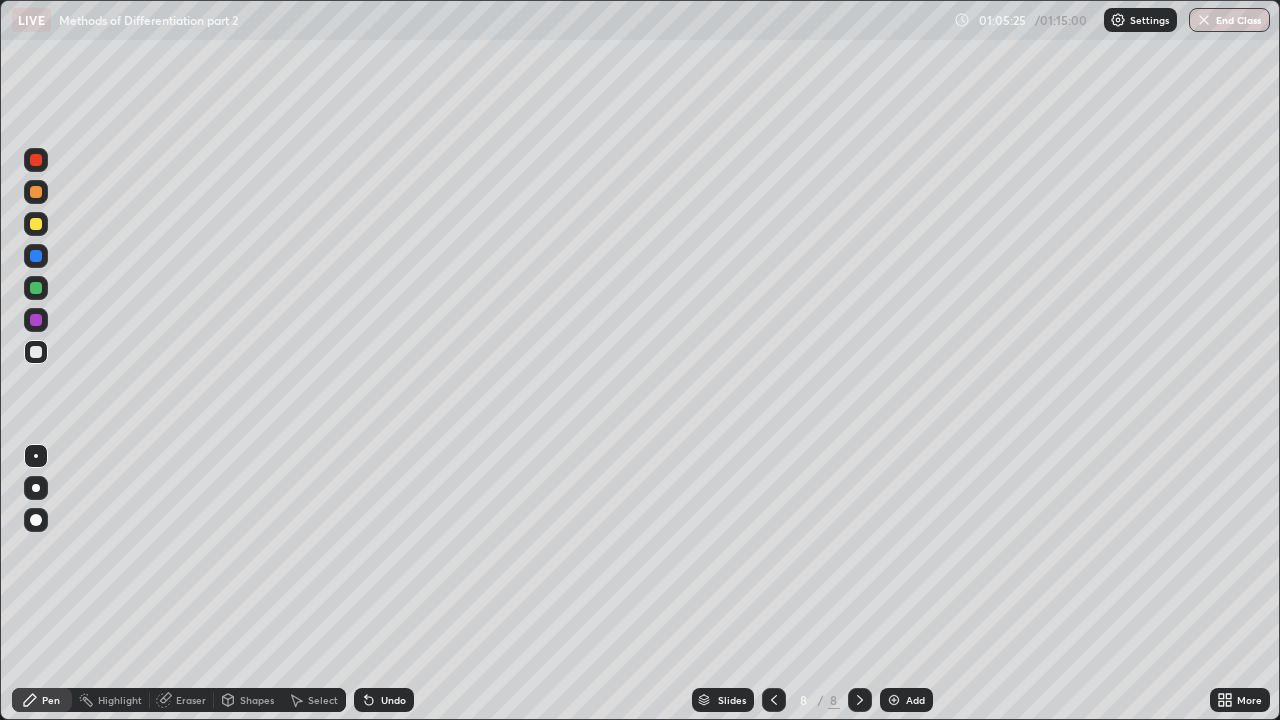 click on "Undo" at bounding box center [384, 700] 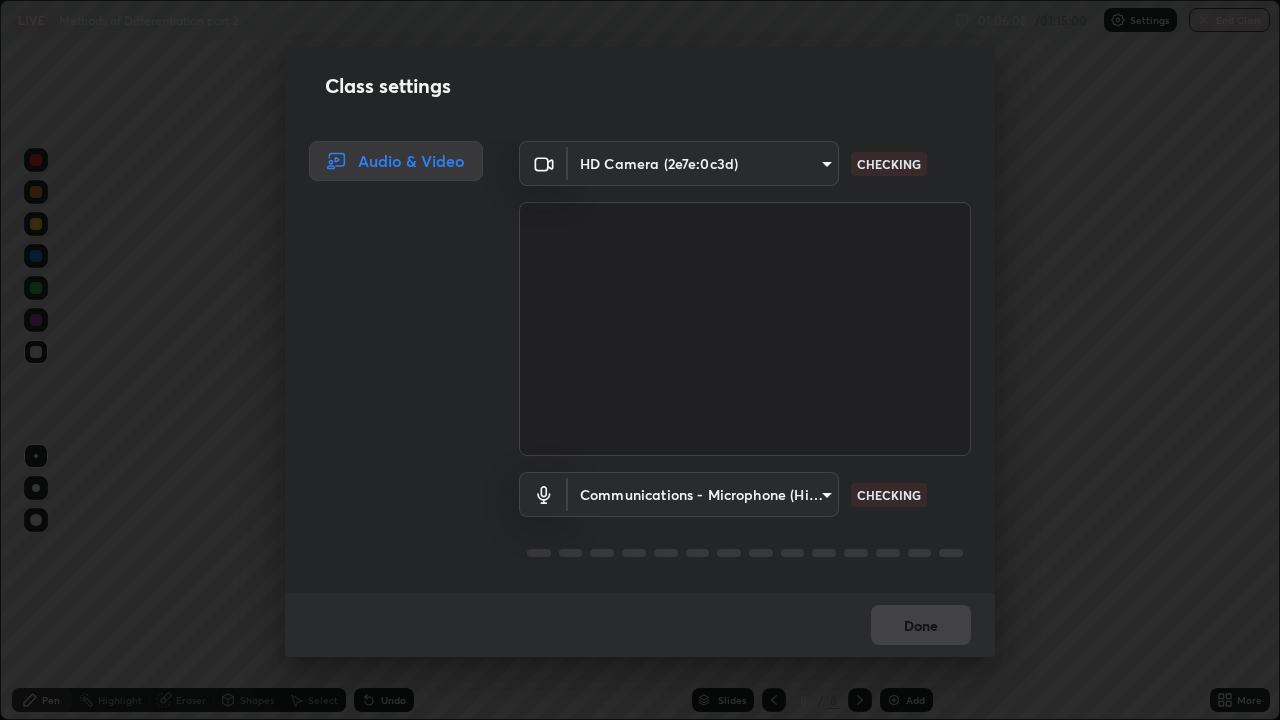 click on "Audio & Video" at bounding box center (390, 367) 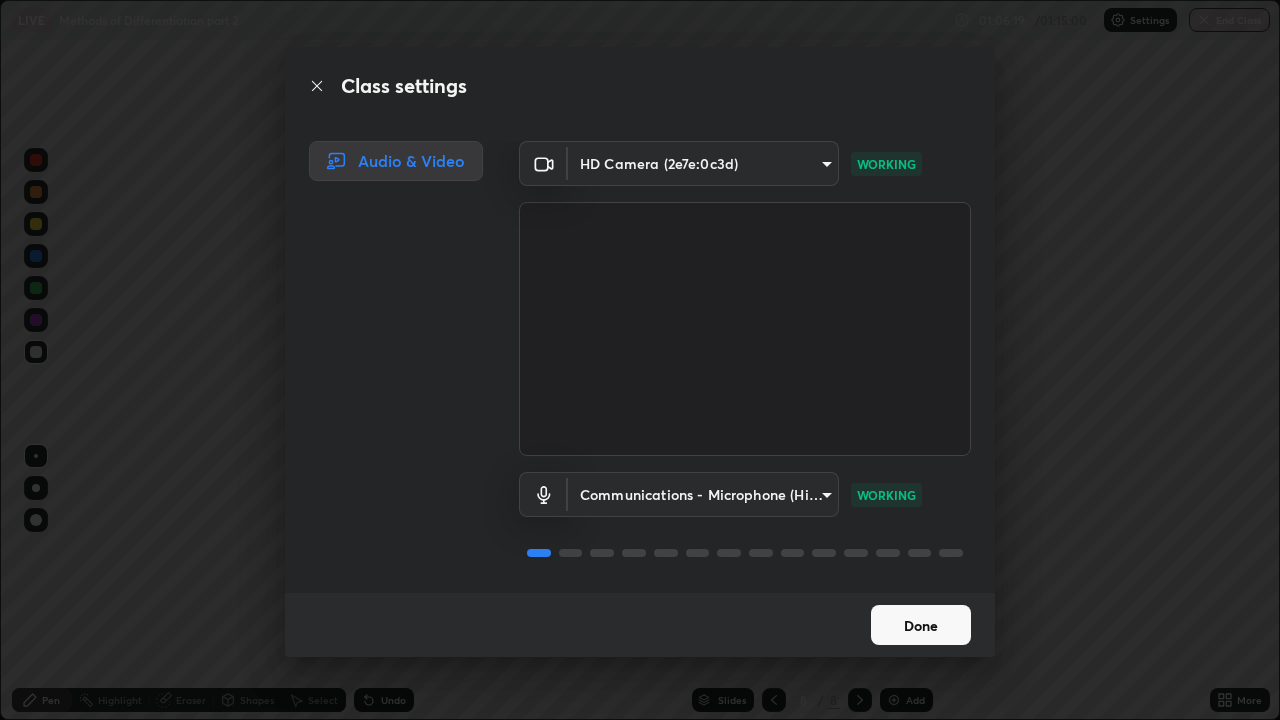 click on "Done" at bounding box center (921, 625) 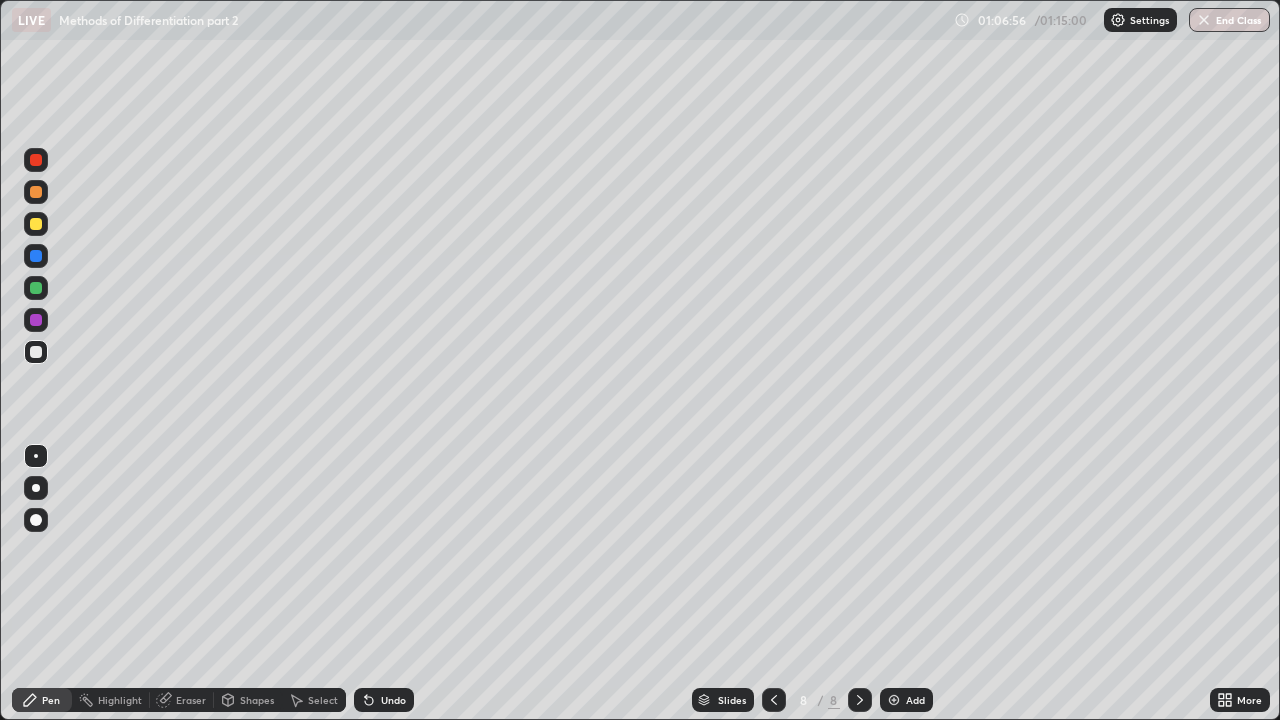 click 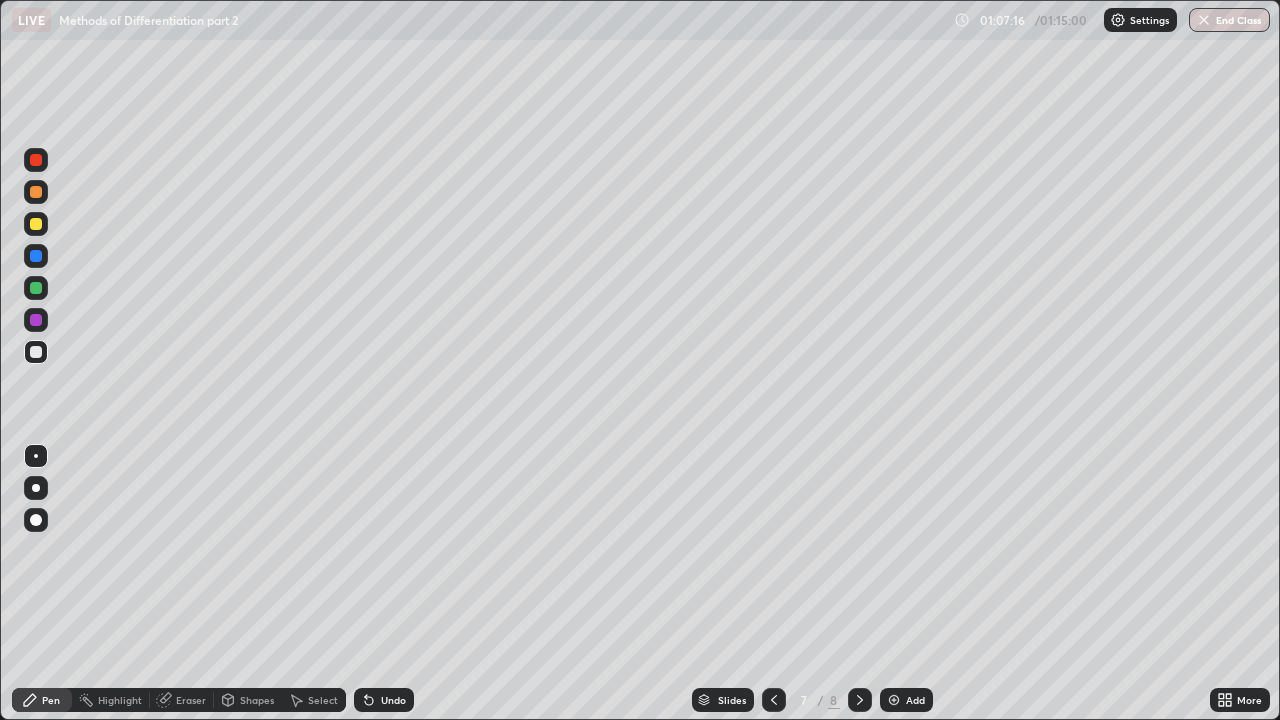 click on "End Class" at bounding box center [1229, 20] 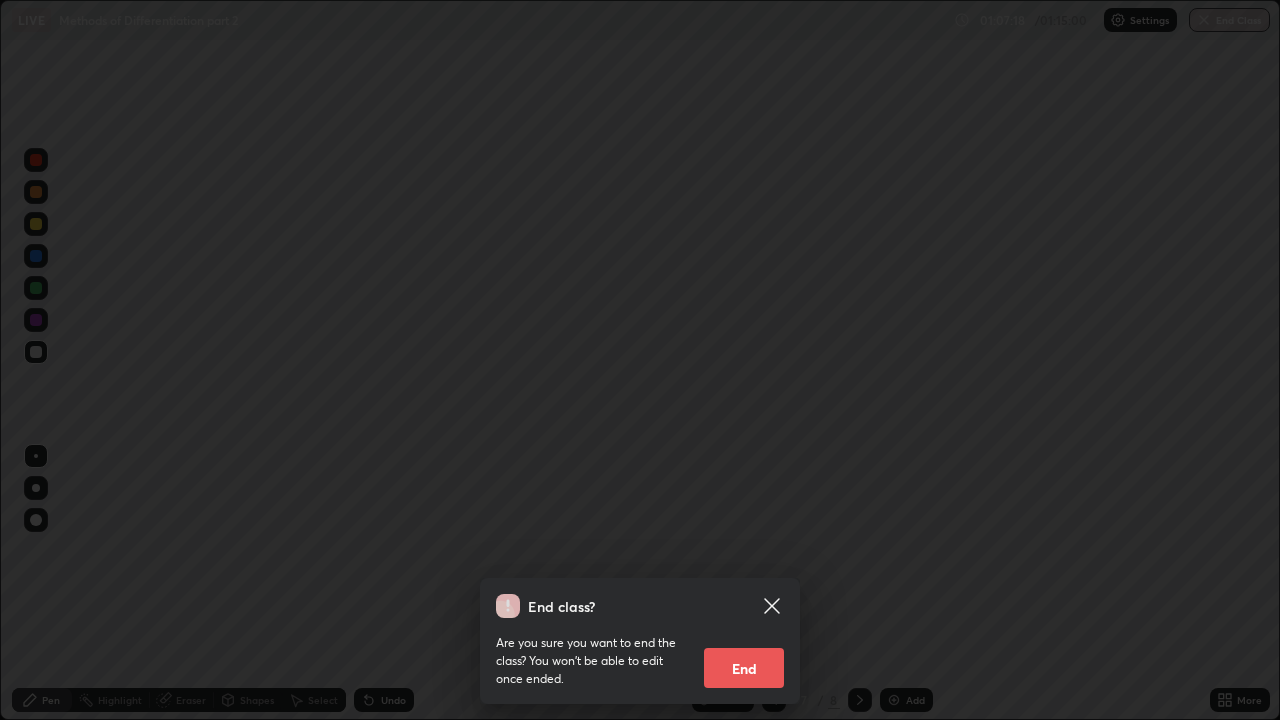 click on "End" at bounding box center [744, 668] 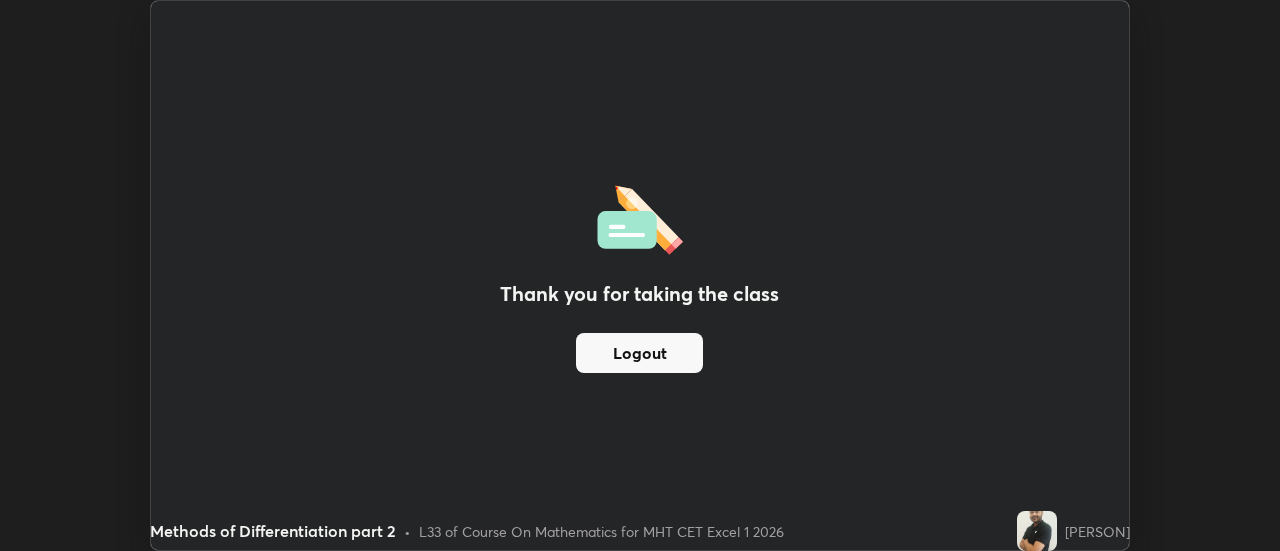 scroll, scrollTop: 551, scrollLeft: 1280, axis: both 